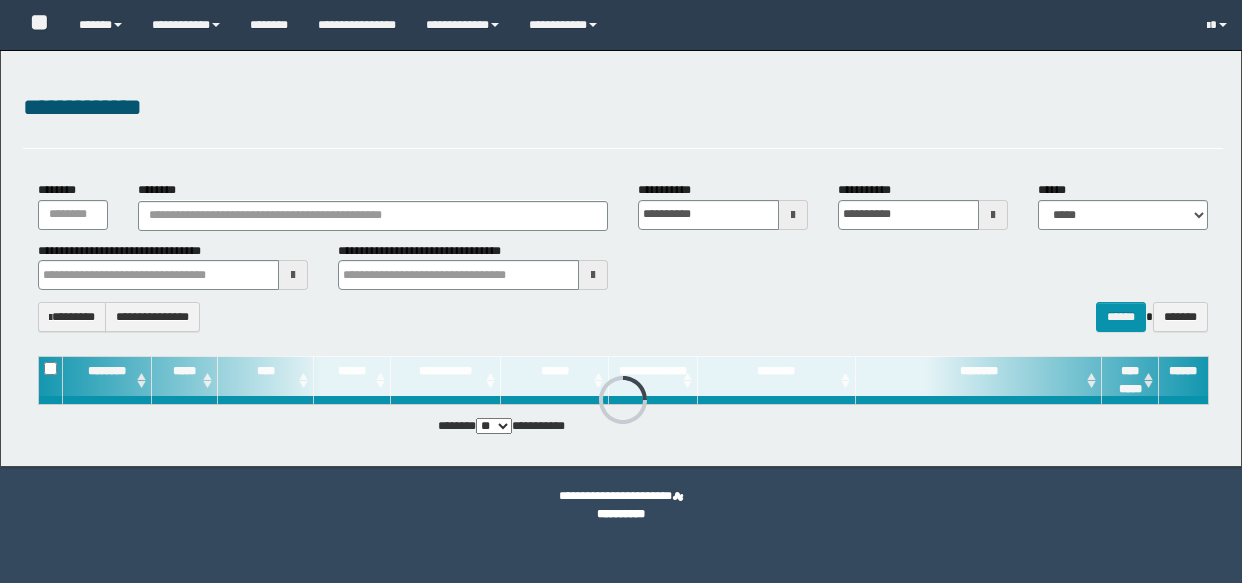 scroll, scrollTop: 0, scrollLeft: 0, axis: both 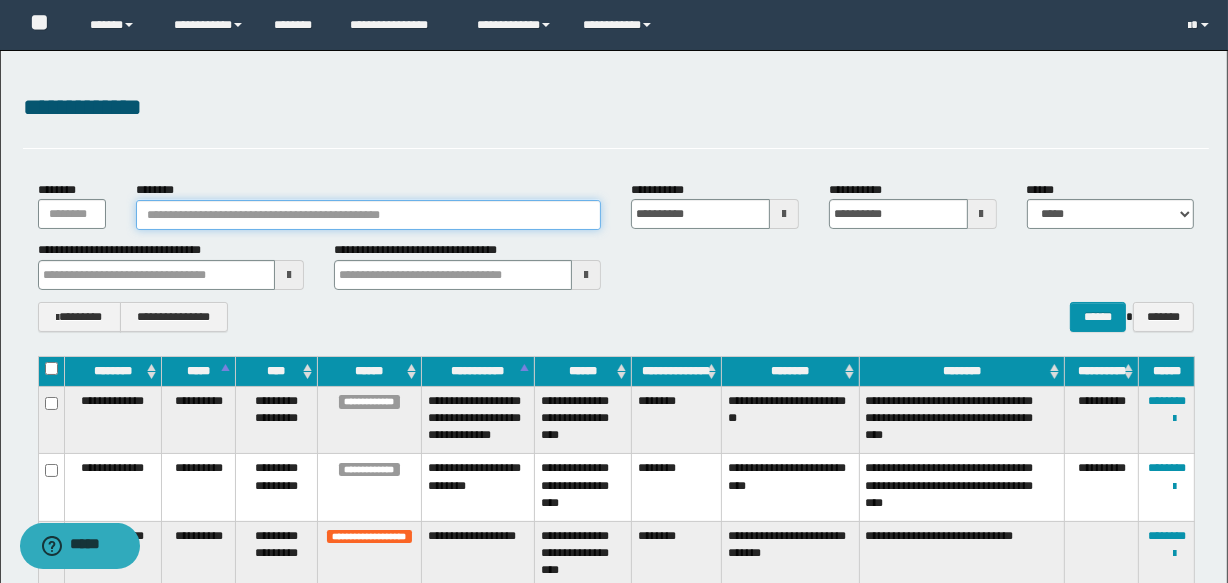 click on "********" at bounding box center (368, 215) 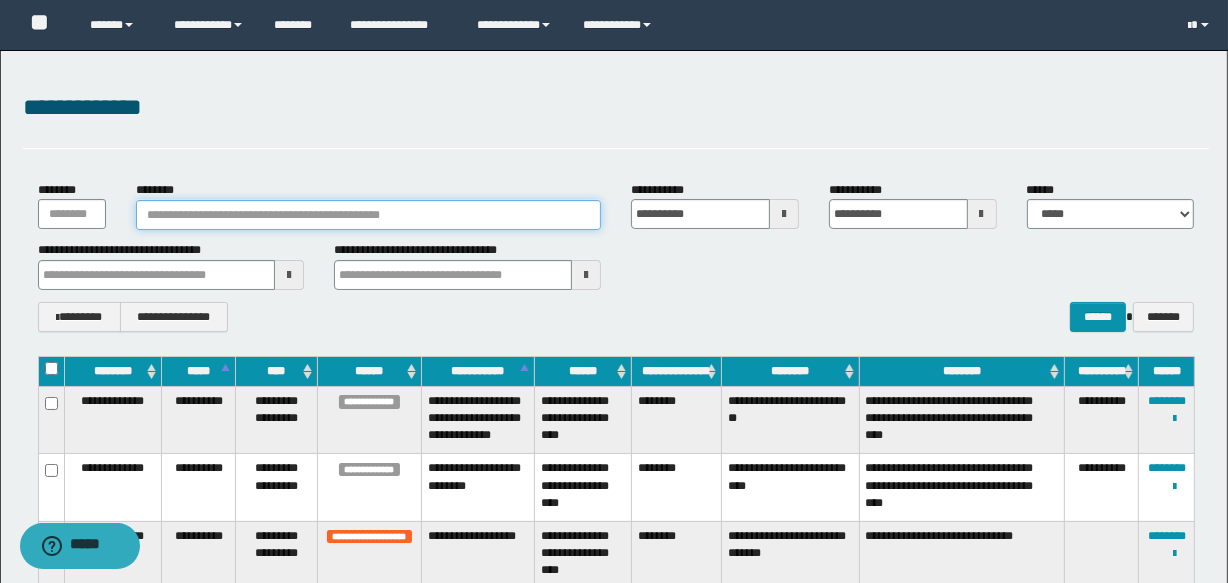 paste on "**********" 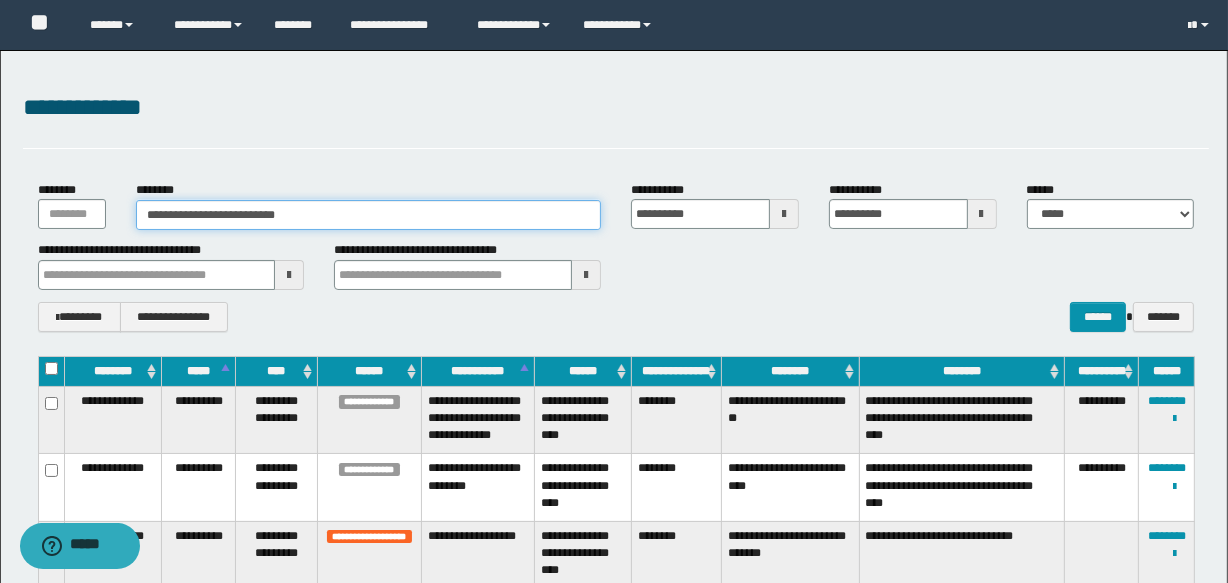 type on "**********" 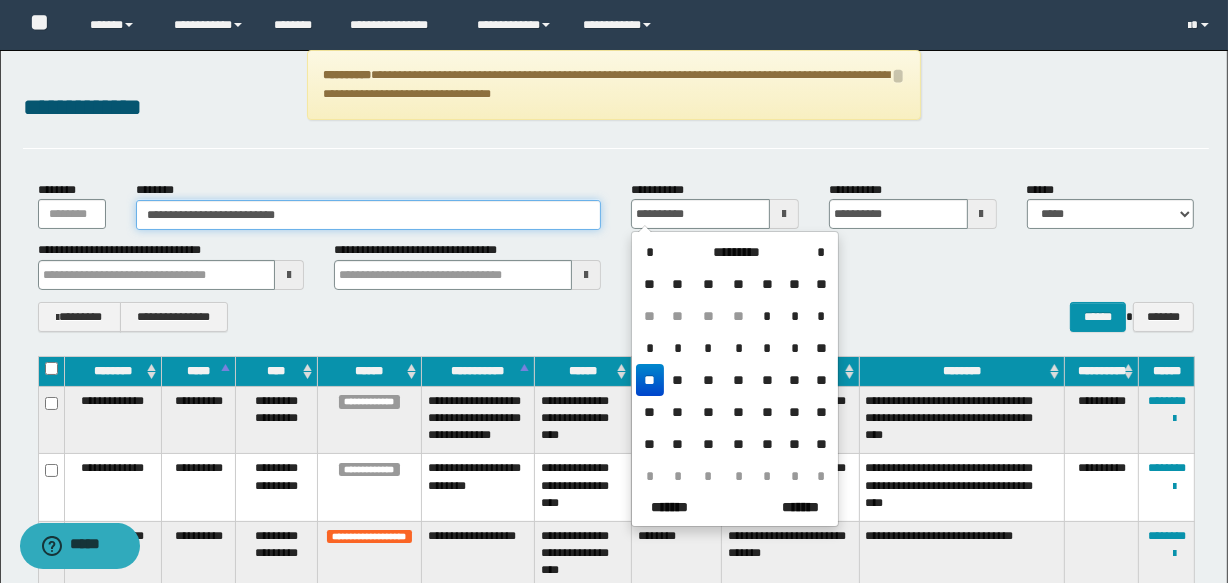 click on "**********" at bounding box center [368, 215] 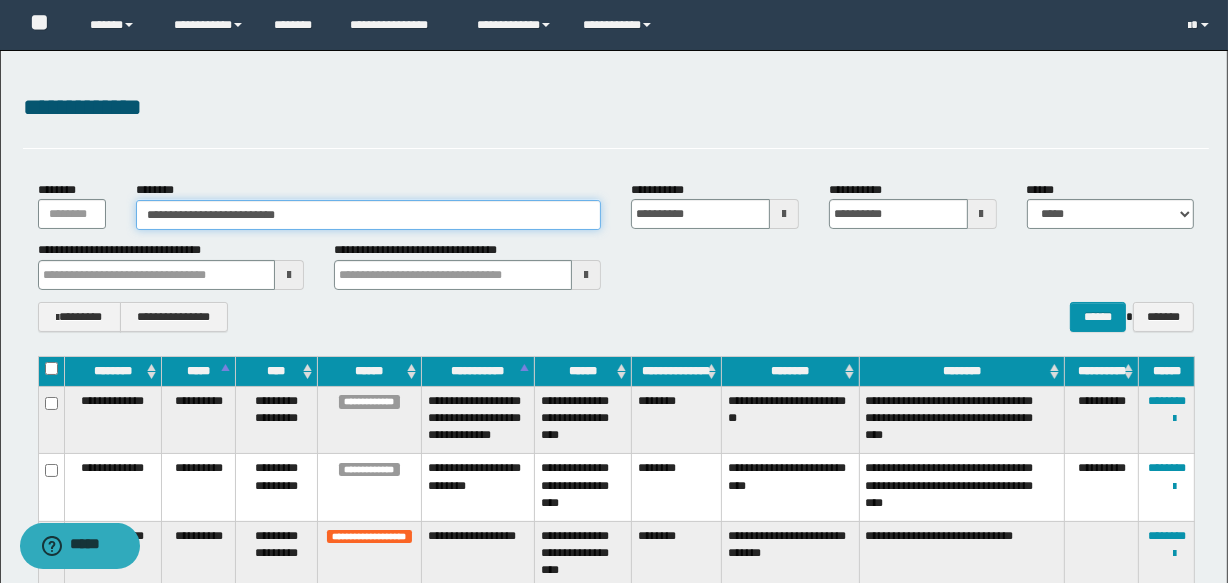 click on "**********" at bounding box center (368, 215) 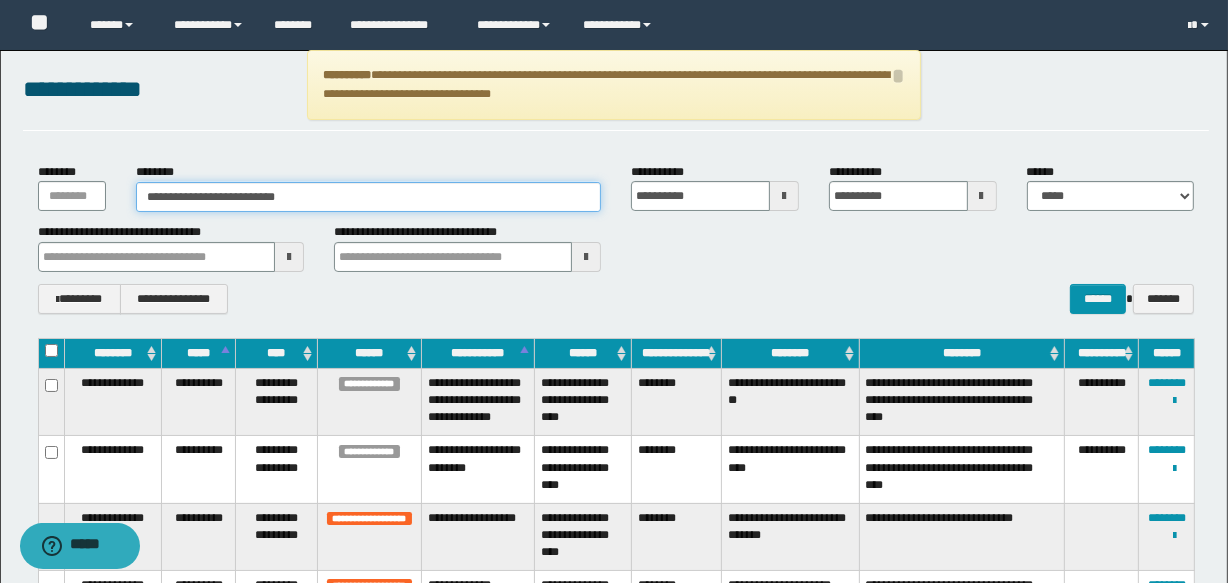 scroll, scrollTop: 0, scrollLeft: 0, axis: both 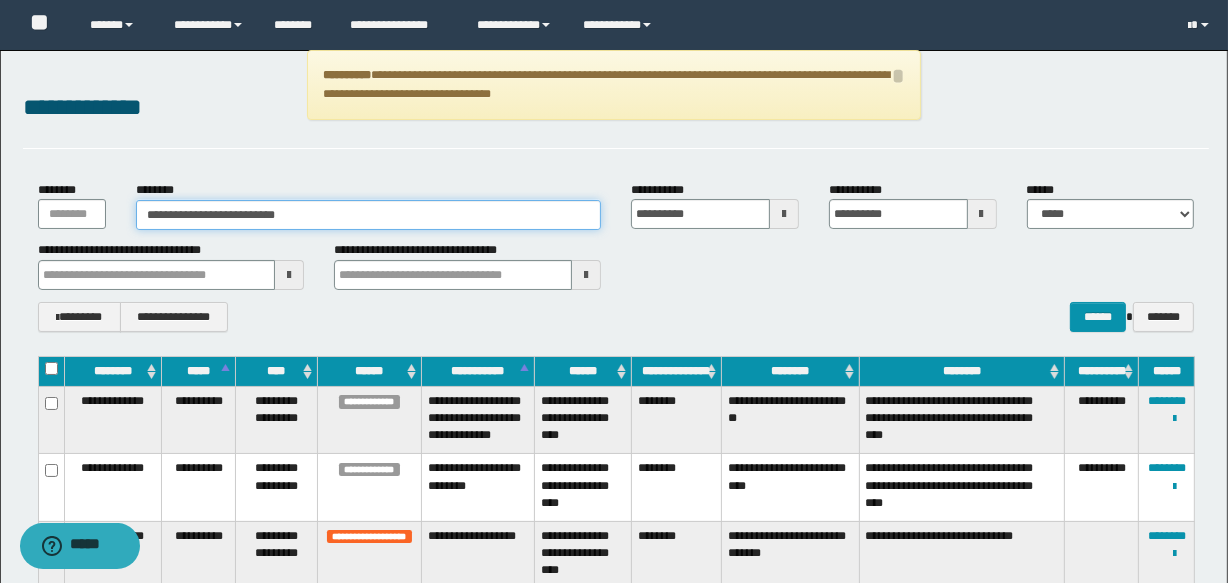 drag, startPoint x: 332, startPoint y: 214, endPoint x: 58, endPoint y: 210, distance: 274.0292 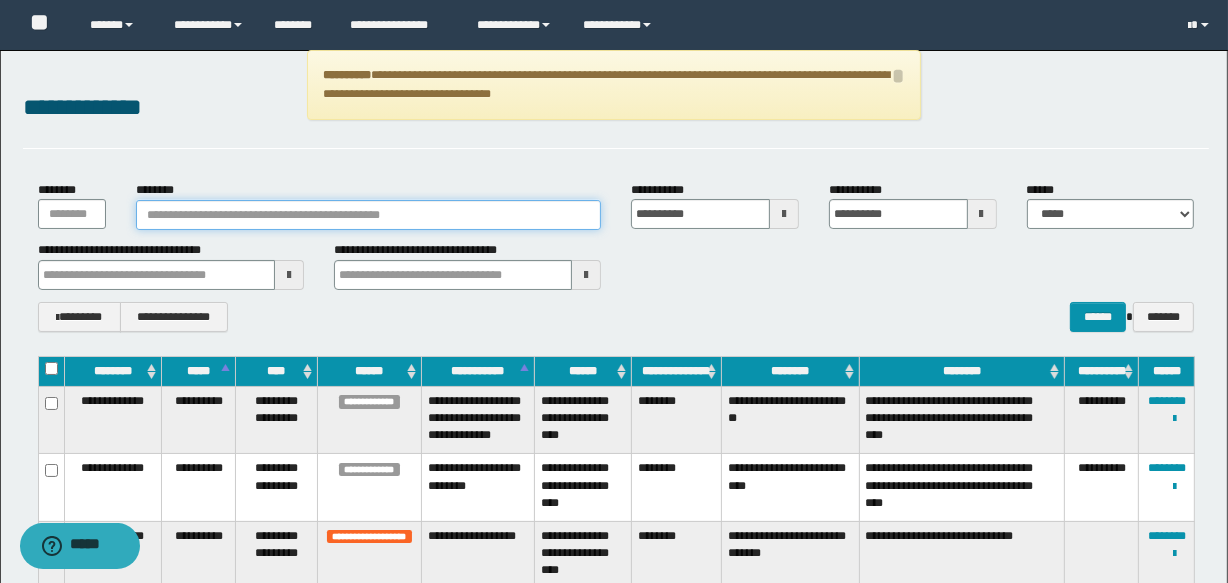 paste on "**********" 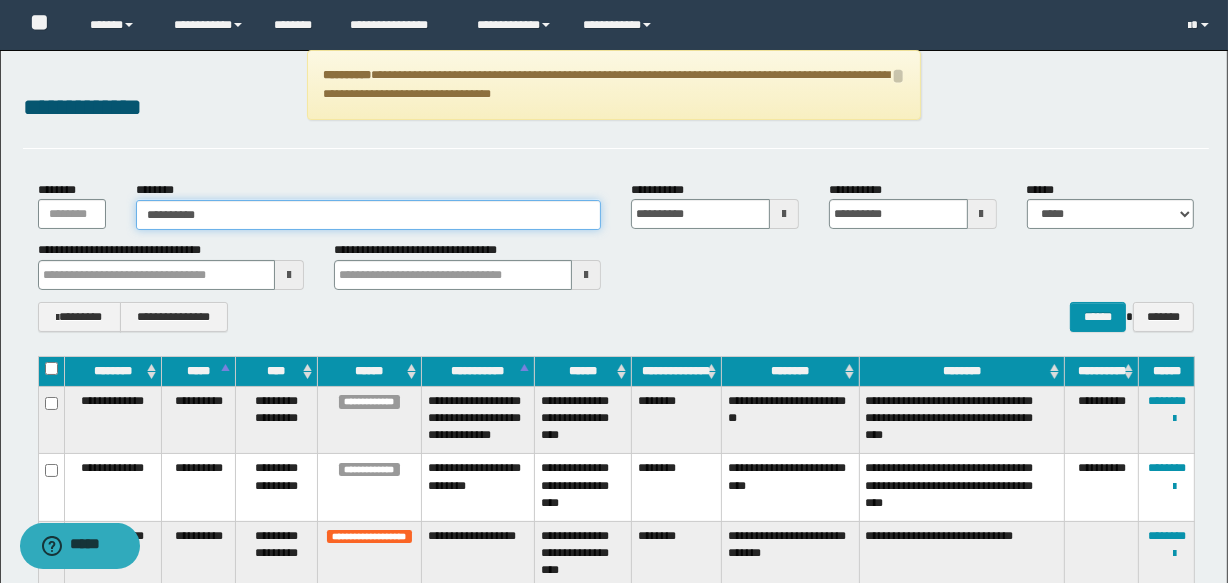 type on "**********" 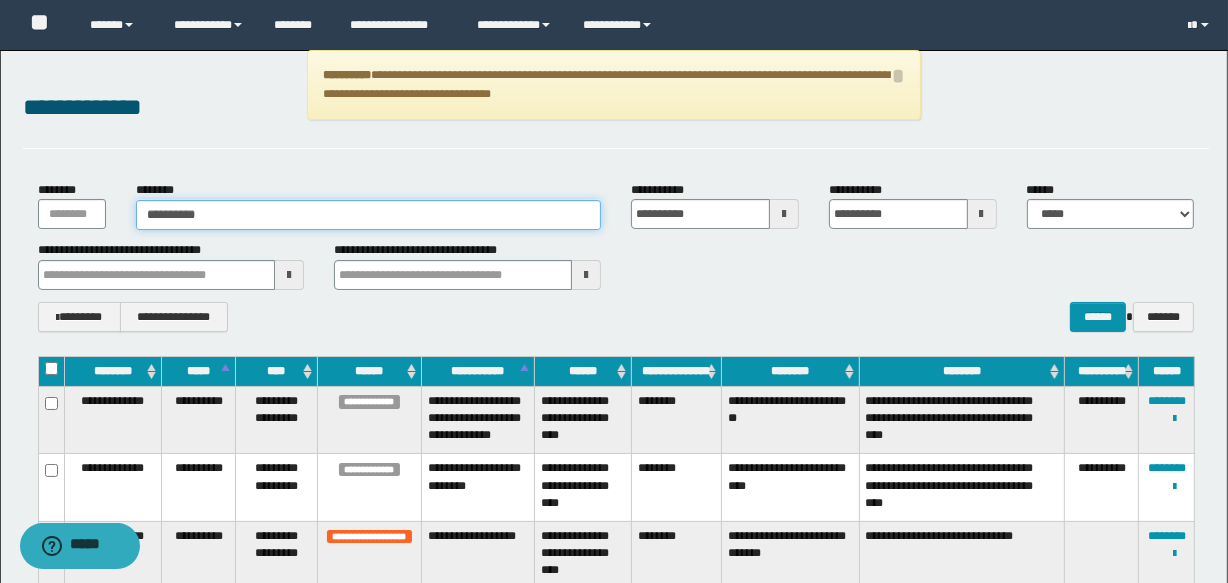 type on "**********" 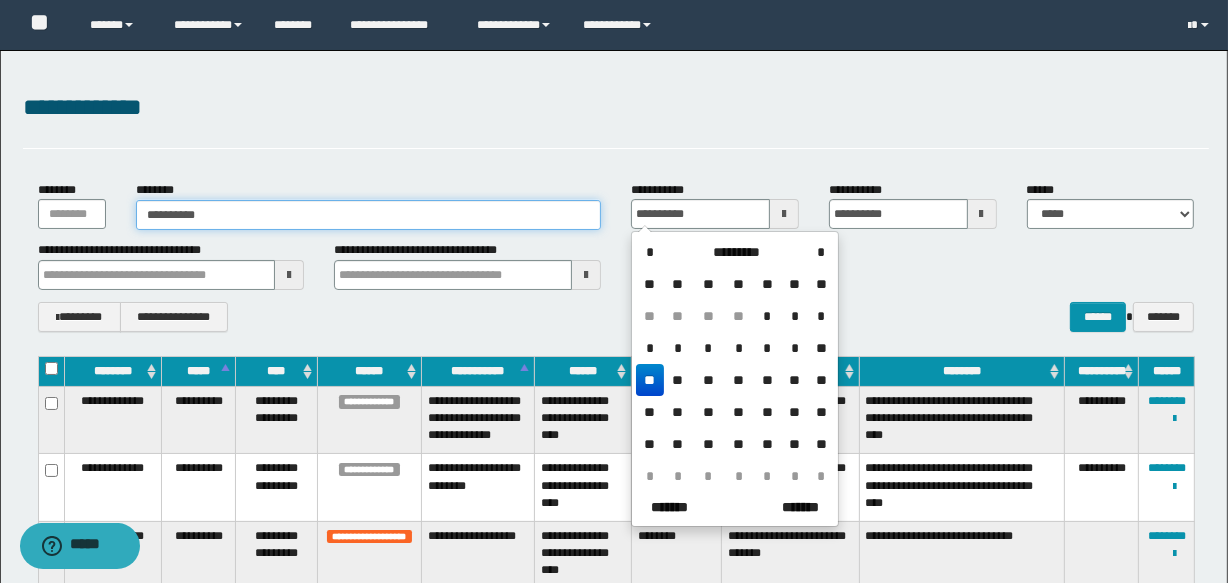 type on "**********" 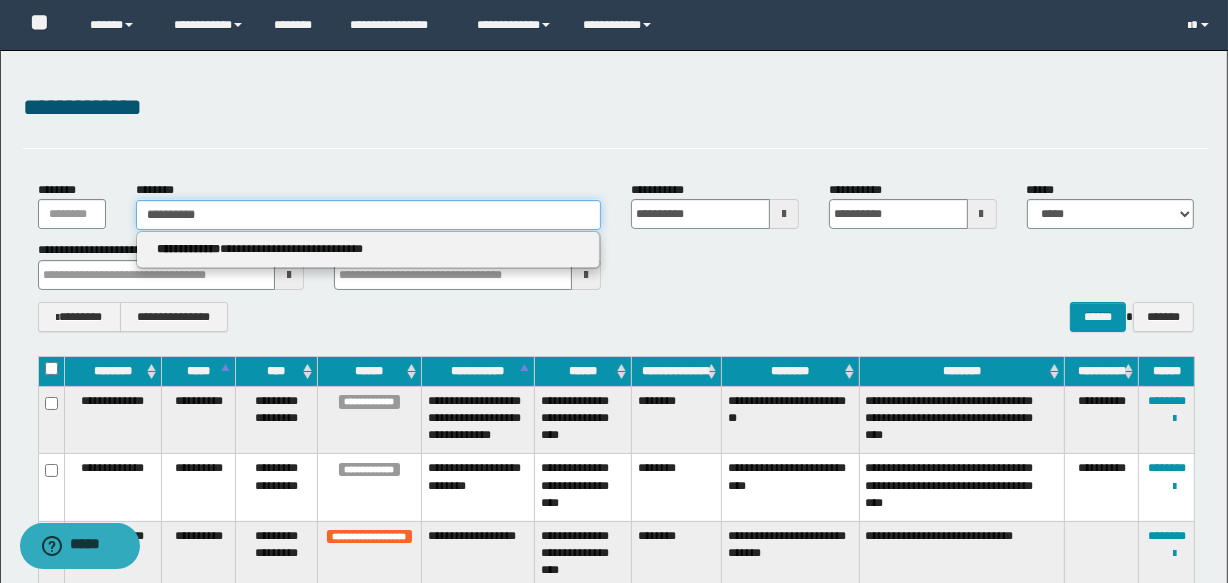 click on "**********" at bounding box center (368, 215) 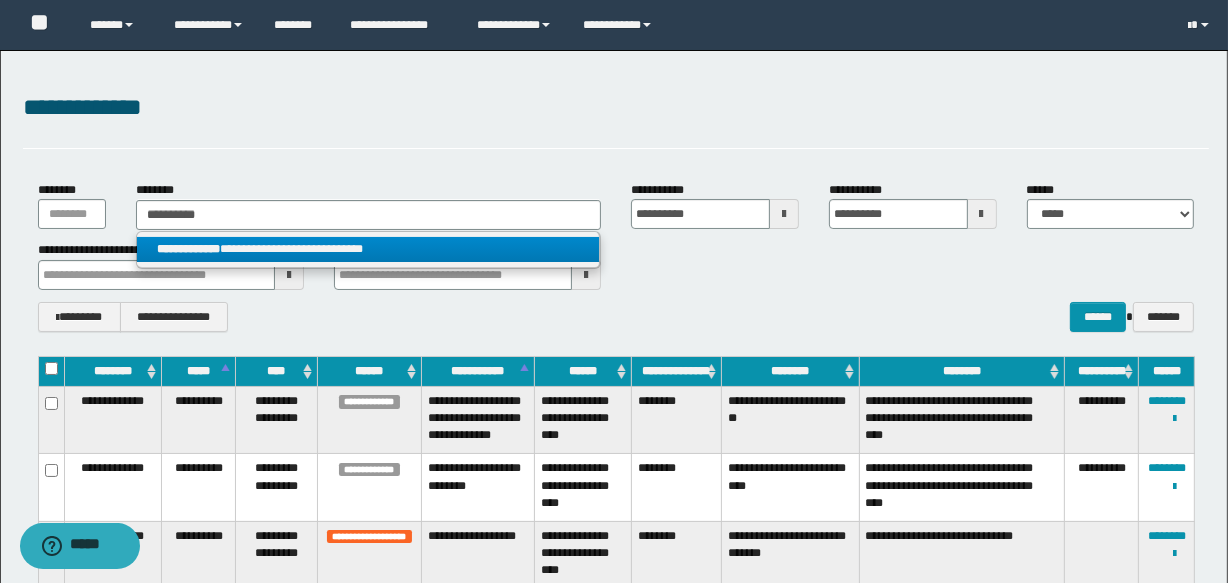 click on "**********" at bounding box center [368, 249] 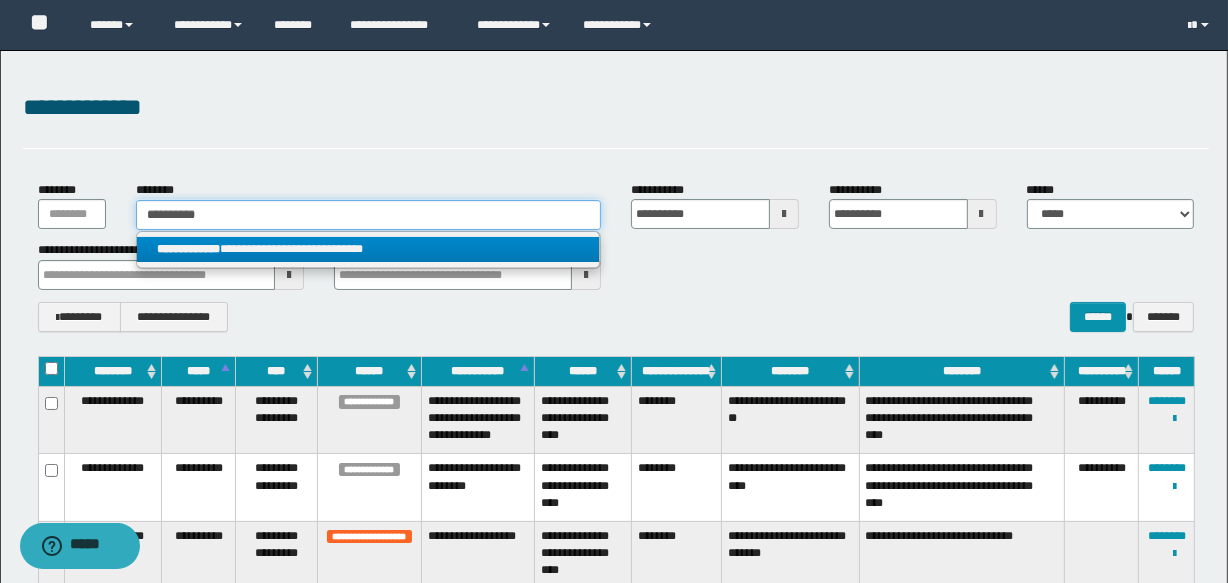 type 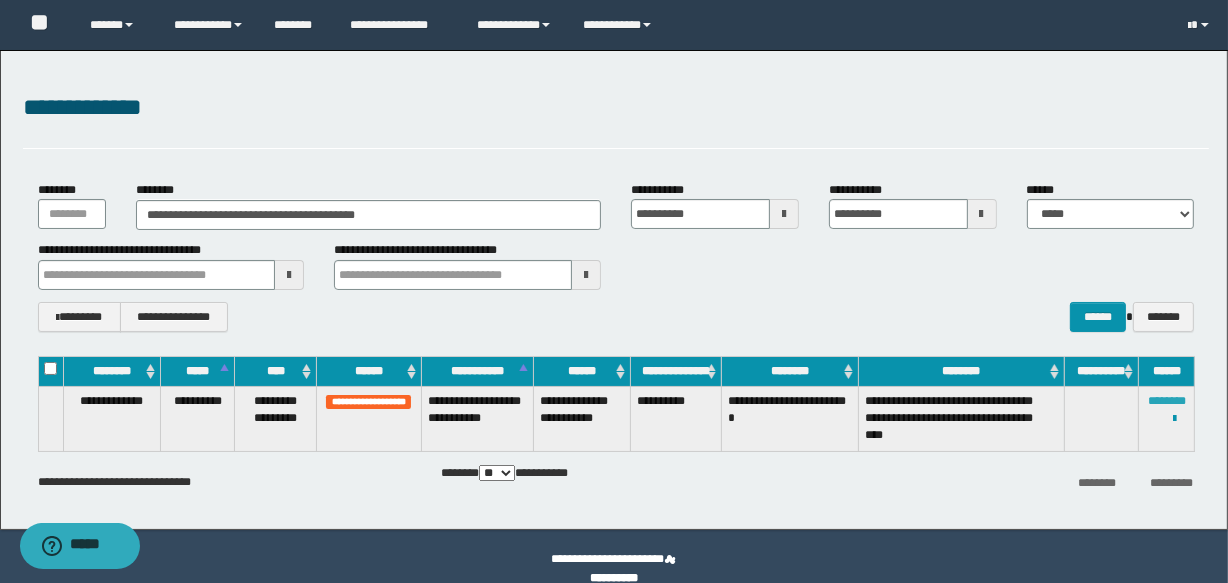 click on "********" at bounding box center (1167, 401) 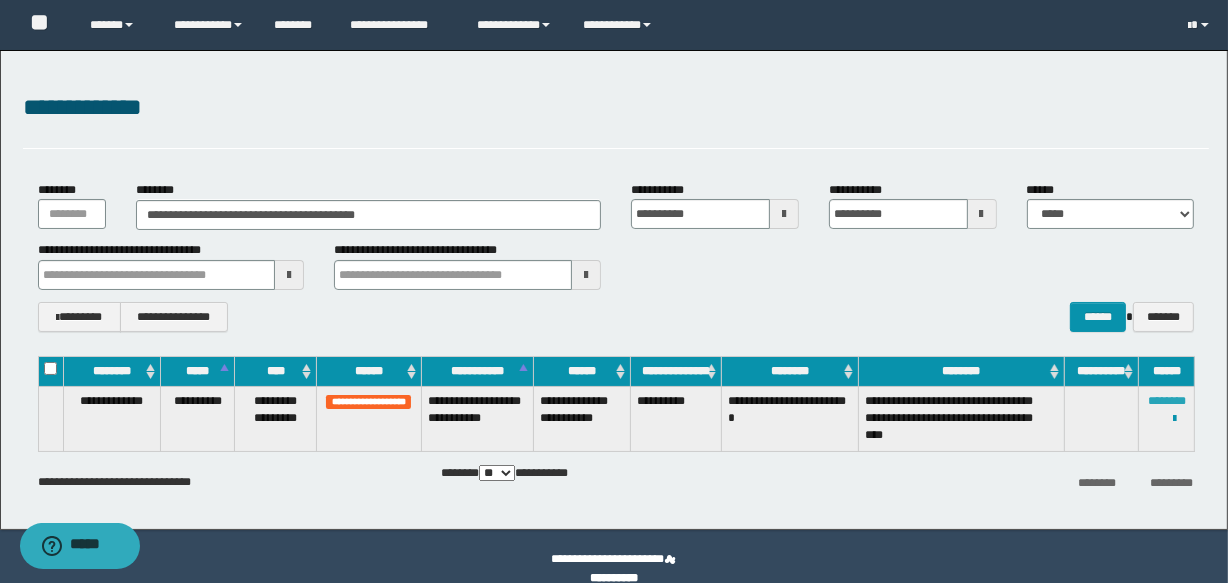 click on "********" at bounding box center (1167, 401) 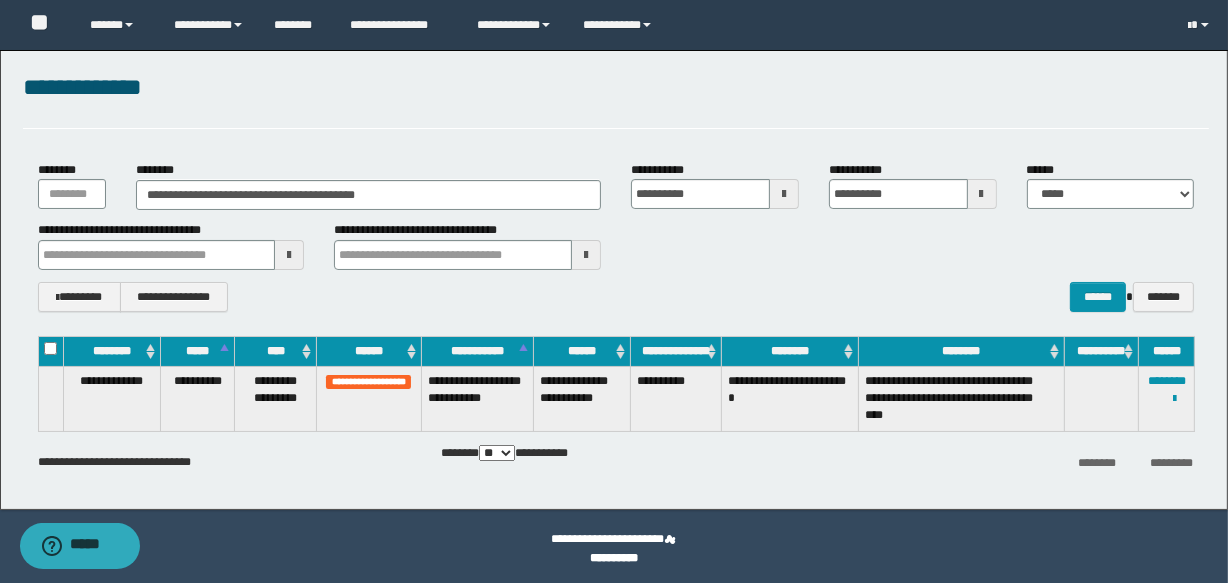 scroll, scrollTop: 24, scrollLeft: 0, axis: vertical 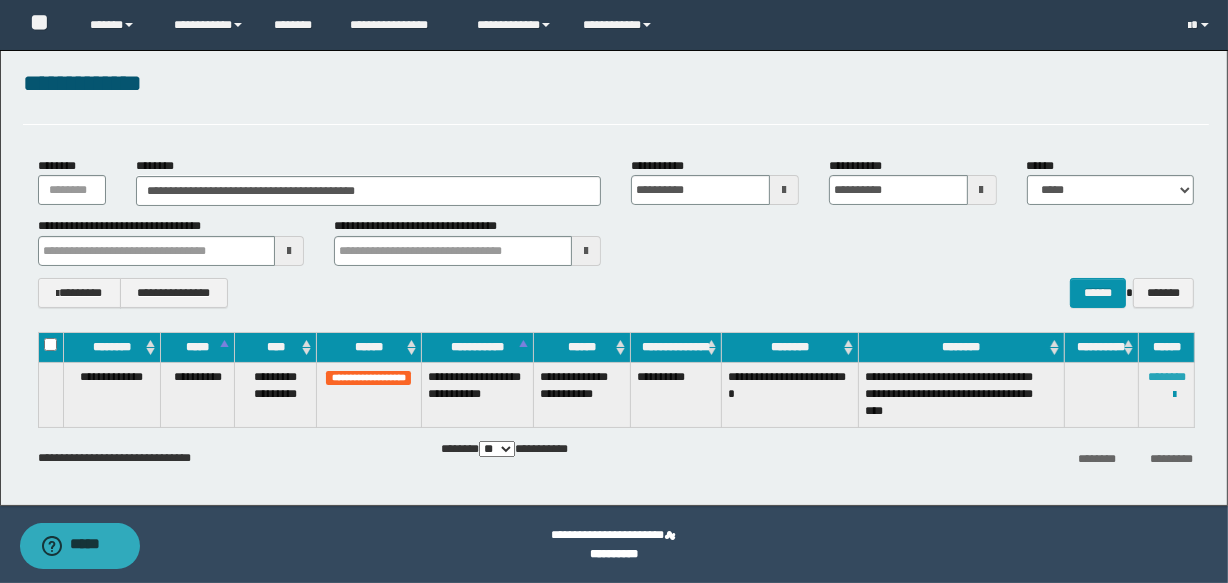 click on "********" at bounding box center [1167, 377] 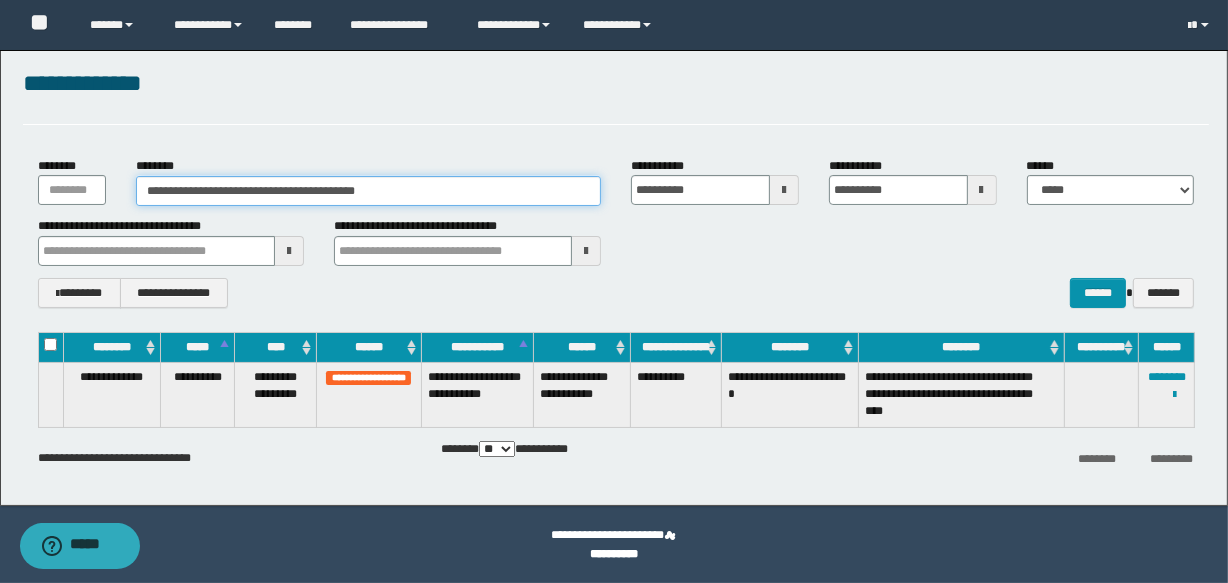 drag, startPoint x: 431, startPoint y: 192, endPoint x: 87, endPoint y: 188, distance: 344.02325 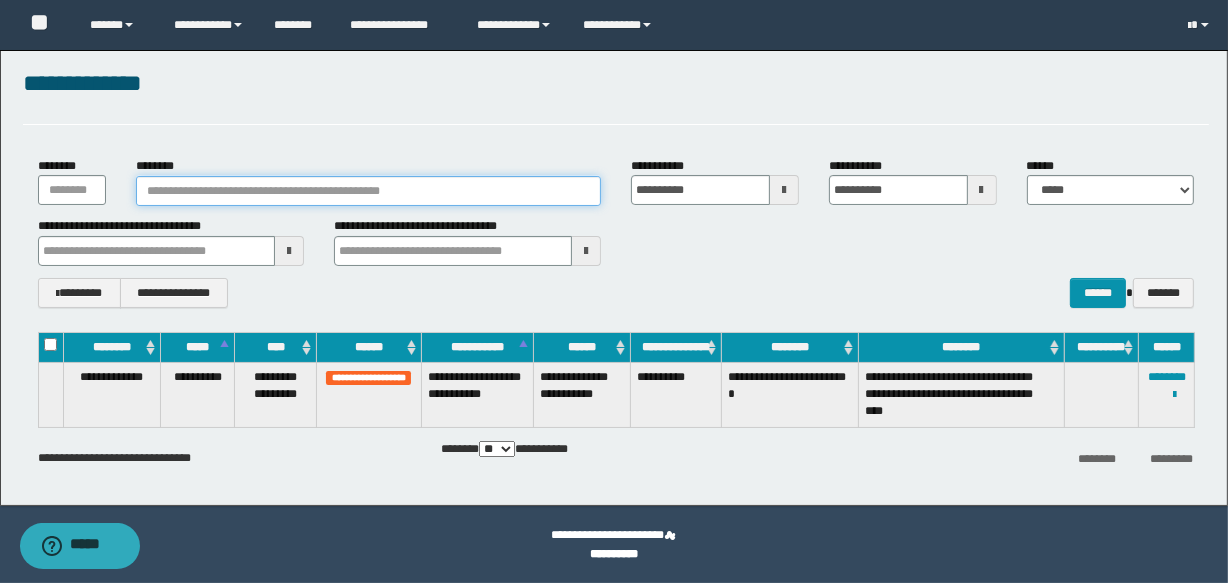 type 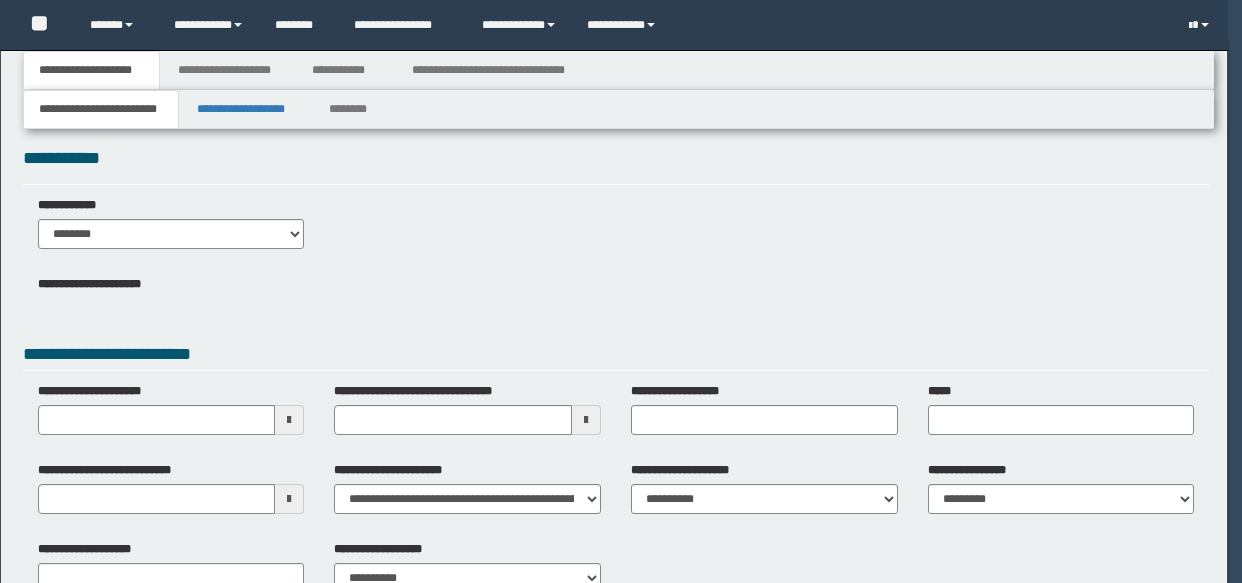 scroll, scrollTop: 0, scrollLeft: 0, axis: both 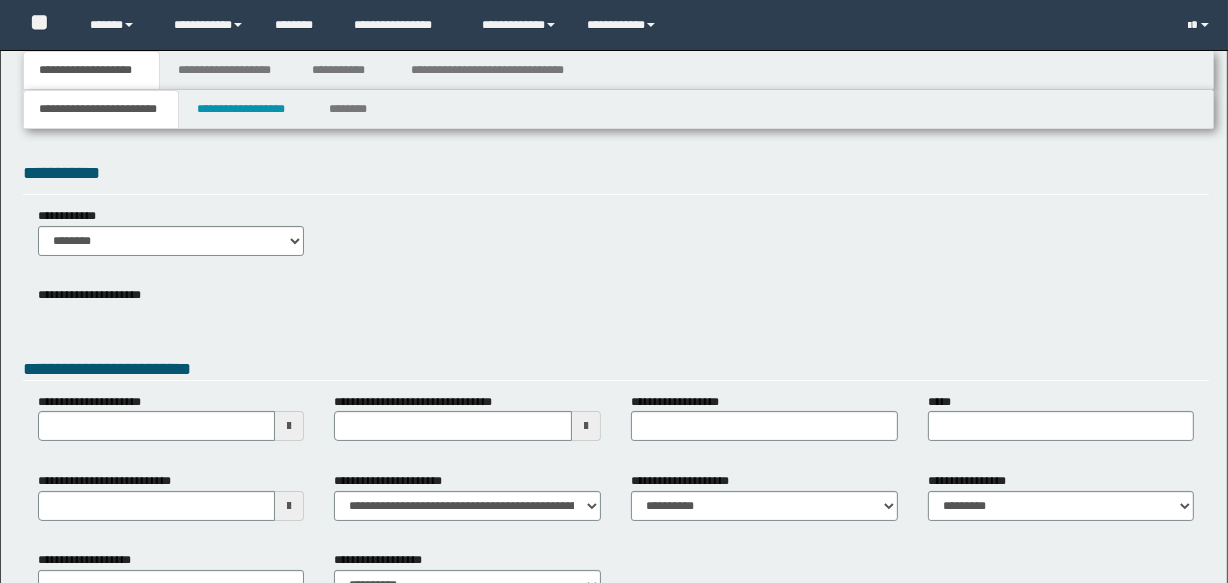 type 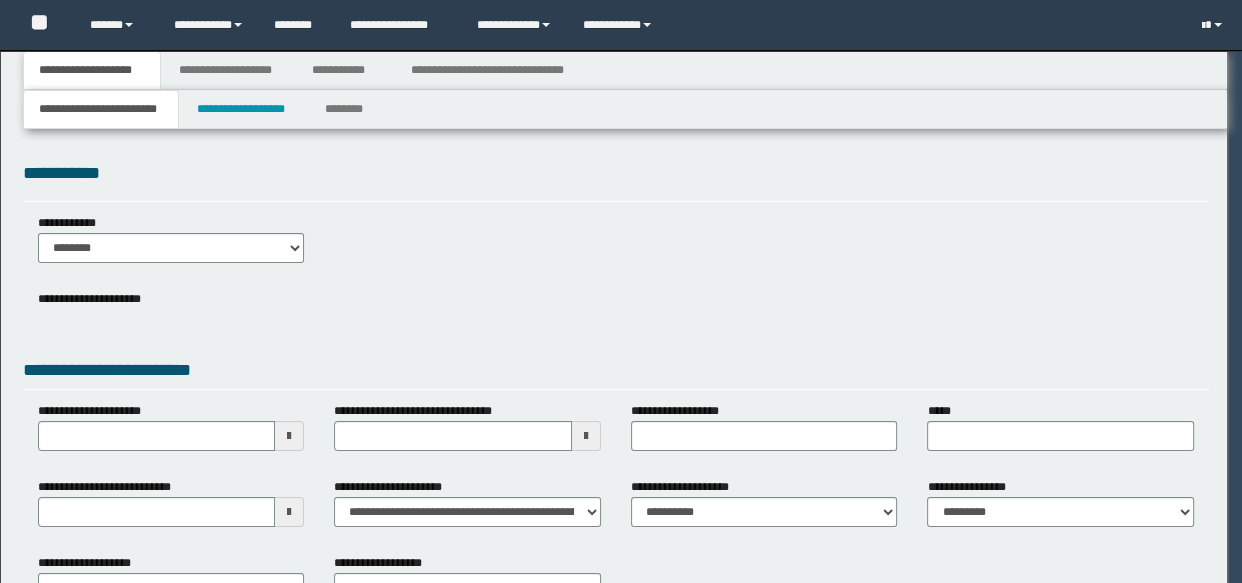 scroll, scrollTop: 0, scrollLeft: 0, axis: both 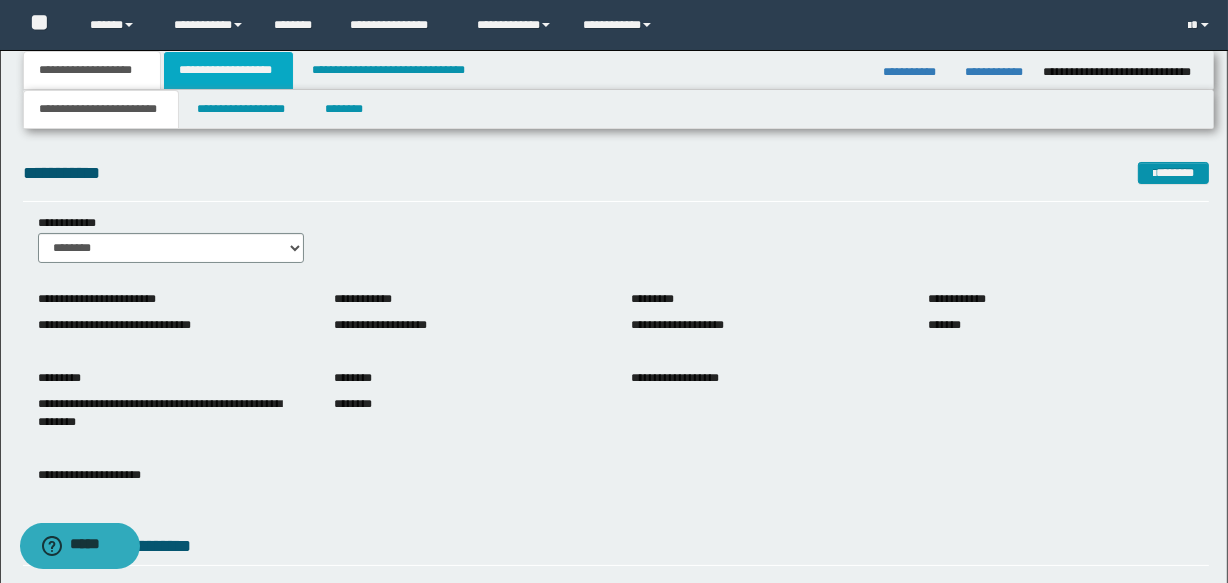 click on "**********" at bounding box center [228, 70] 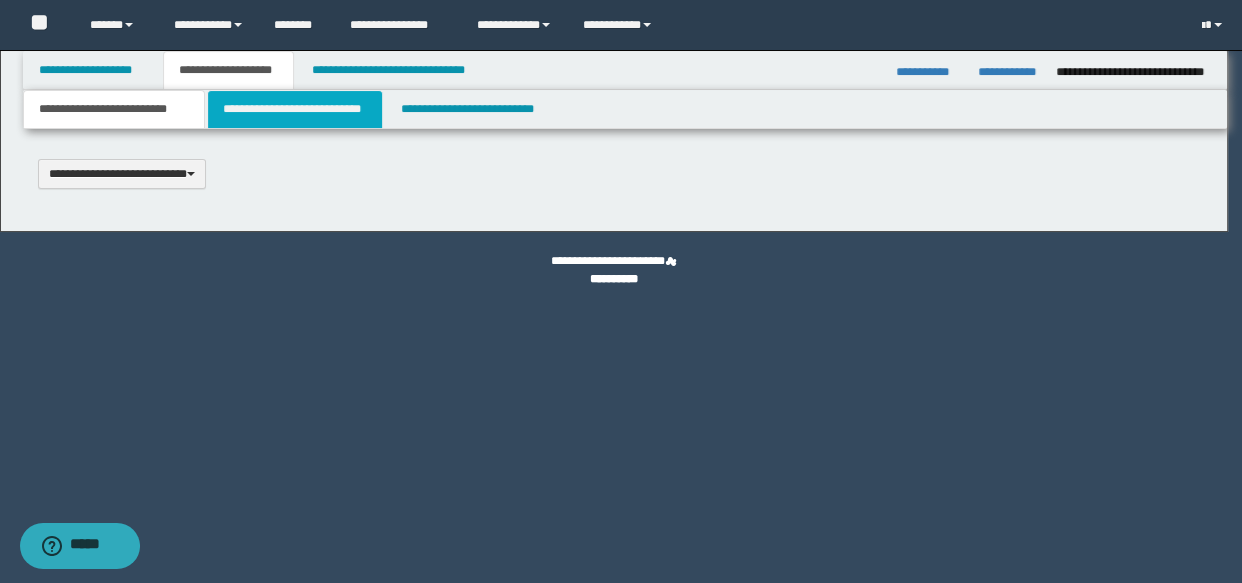 scroll, scrollTop: 0, scrollLeft: 0, axis: both 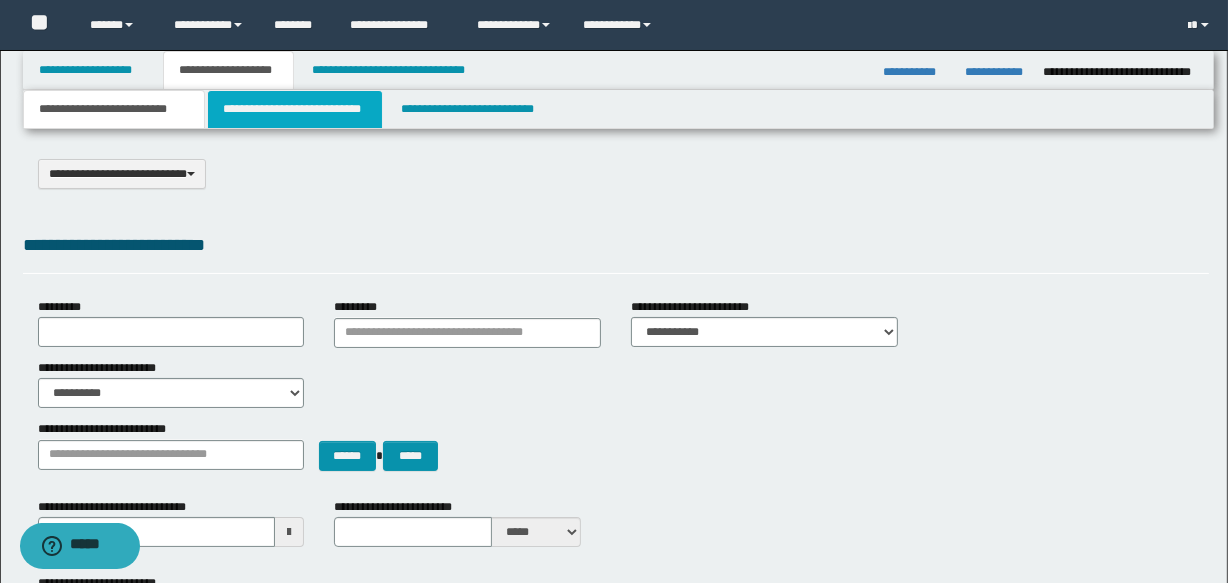 click on "**********" at bounding box center [294, 109] 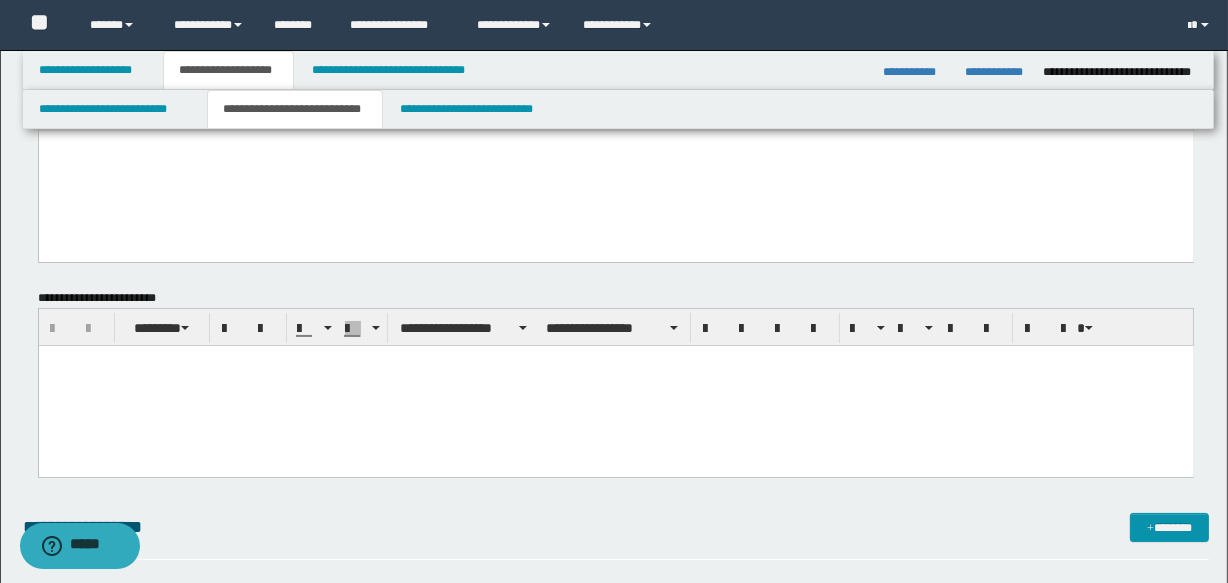 scroll, scrollTop: 181, scrollLeft: 0, axis: vertical 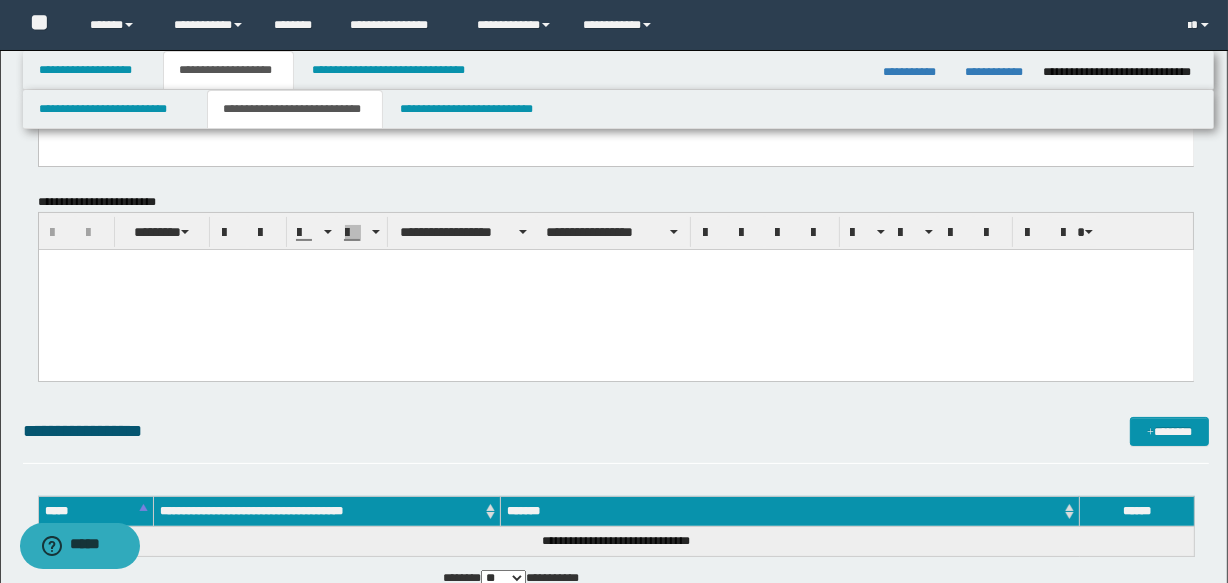 click at bounding box center (615, 265) 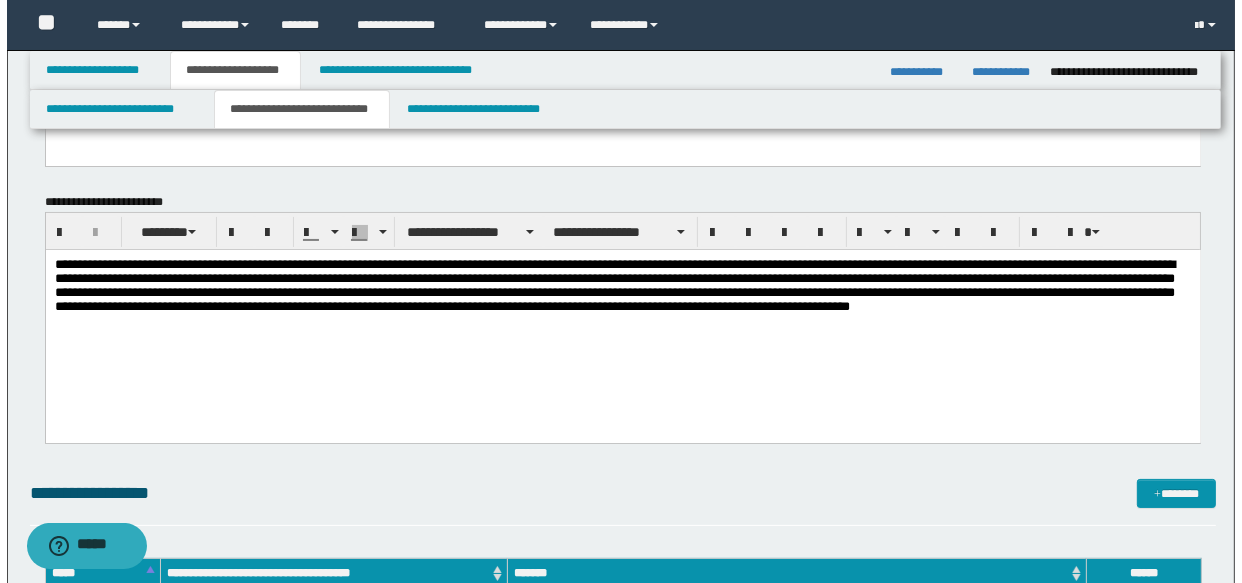 scroll, scrollTop: 0, scrollLeft: 0, axis: both 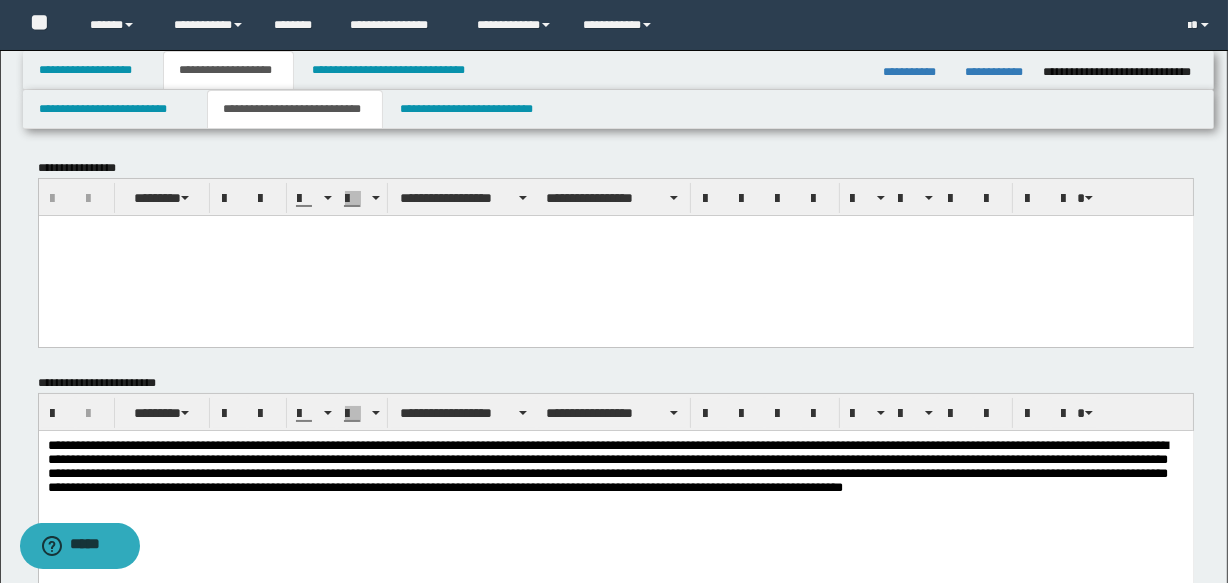 click at bounding box center (615, 255) 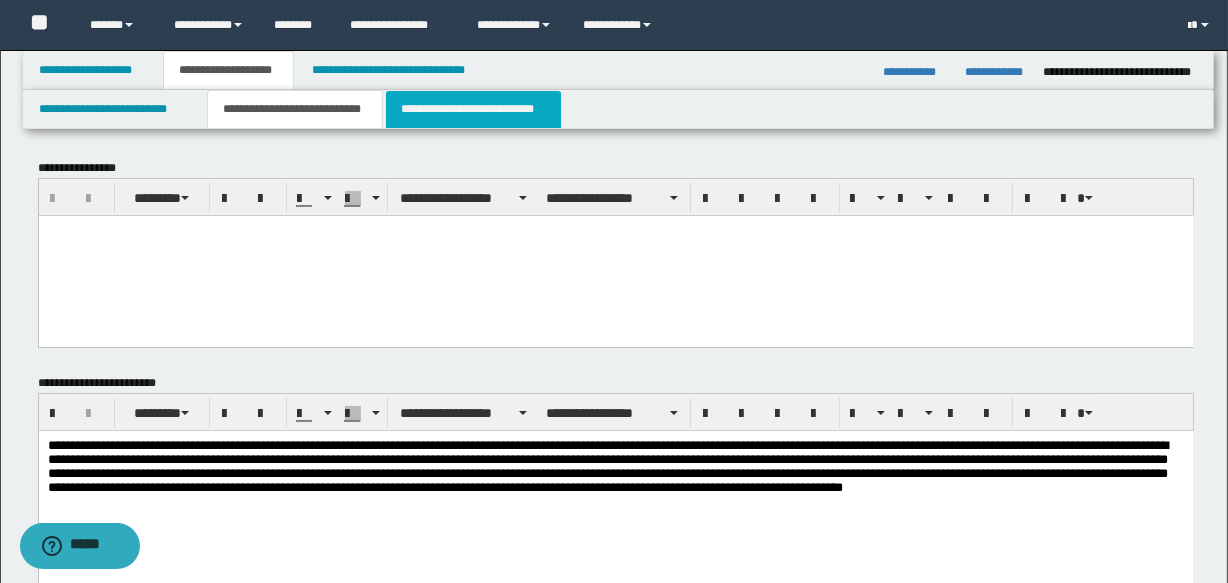 click on "**********" at bounding box center [473, 109] 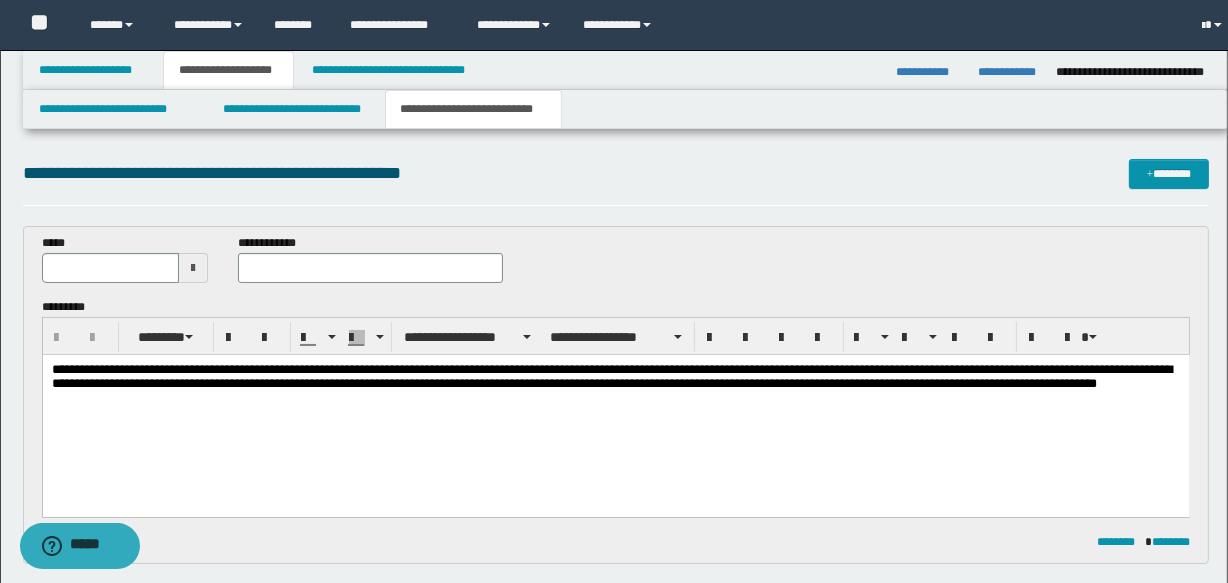 scroll, scrollTop: 0, scrollLeft: 0, axis: both 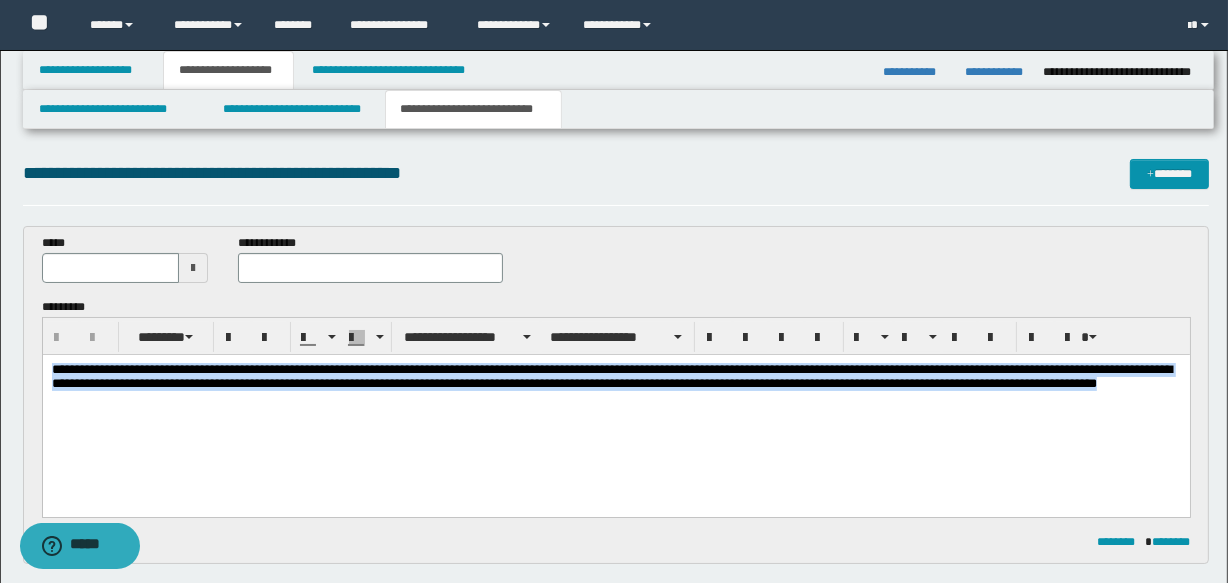 drag, startPoint x: 54, startPoint y: 373, endPoint x: 200, endPoint y: 449, distance: 164.59648 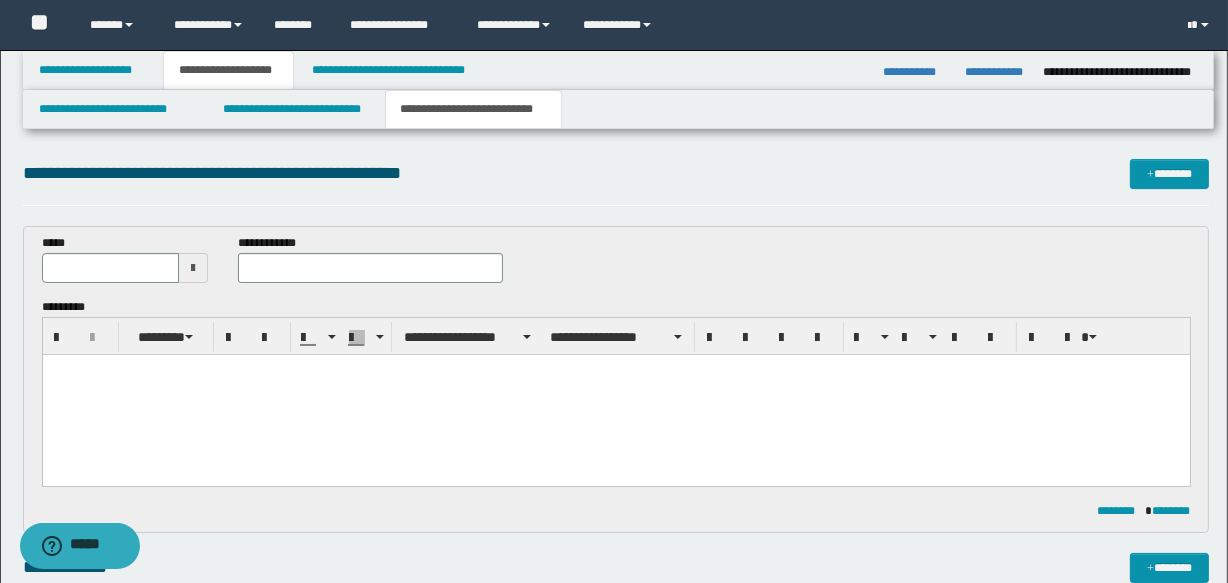 drag, startPoint x: 56, startPoint y: 357, endPoint x: 49, endPoint y: 390, distance: 33.734257 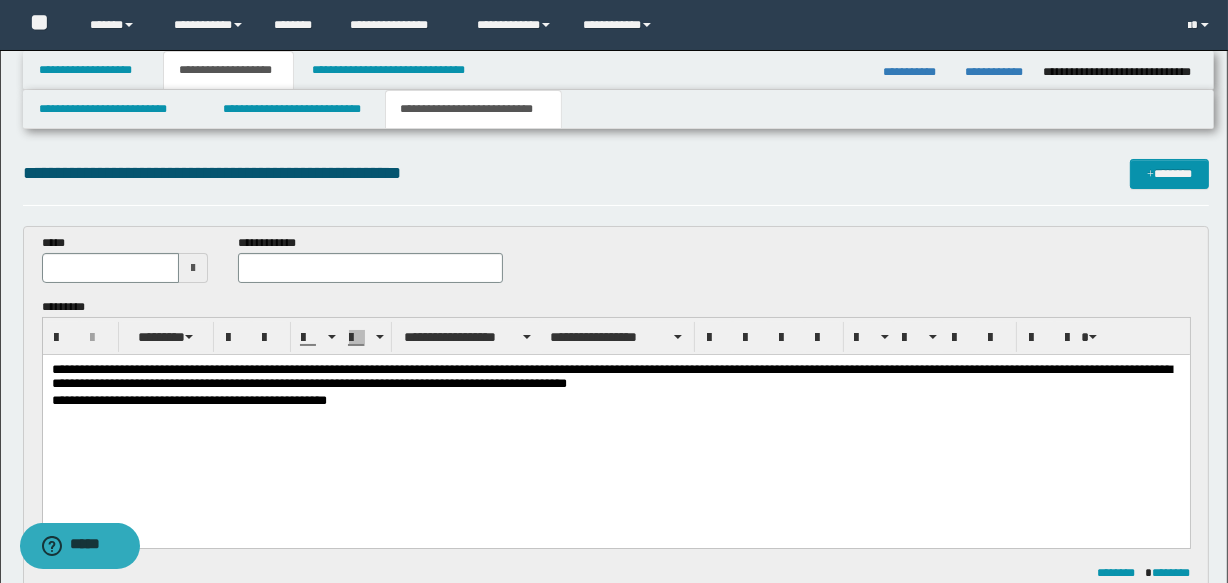 click on "**********" at bounding box center (615, 426) 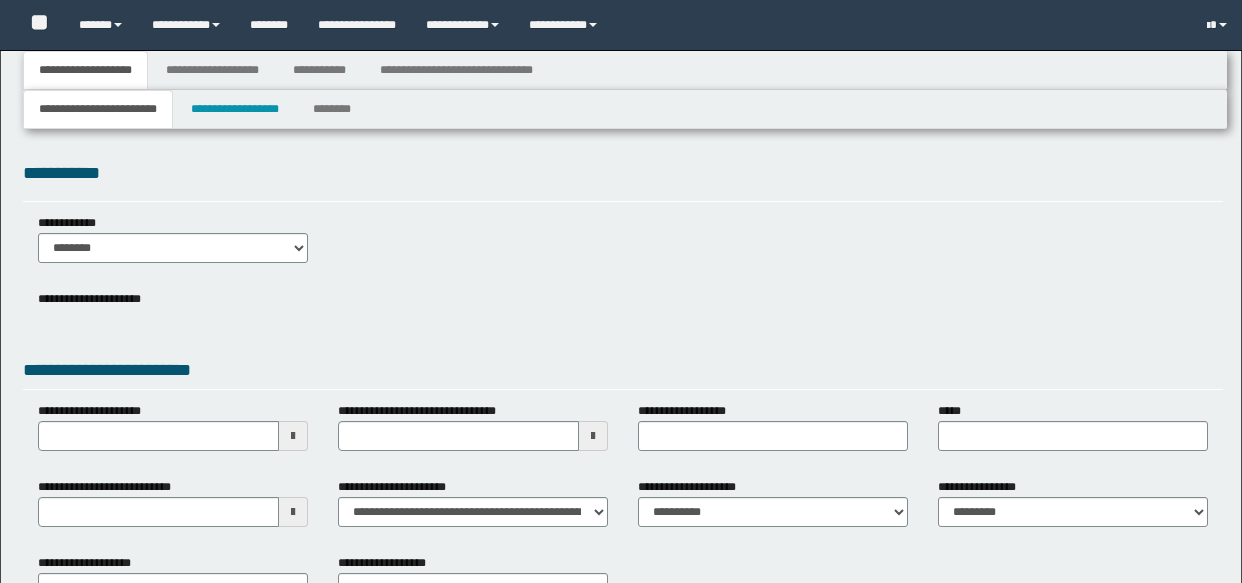 type 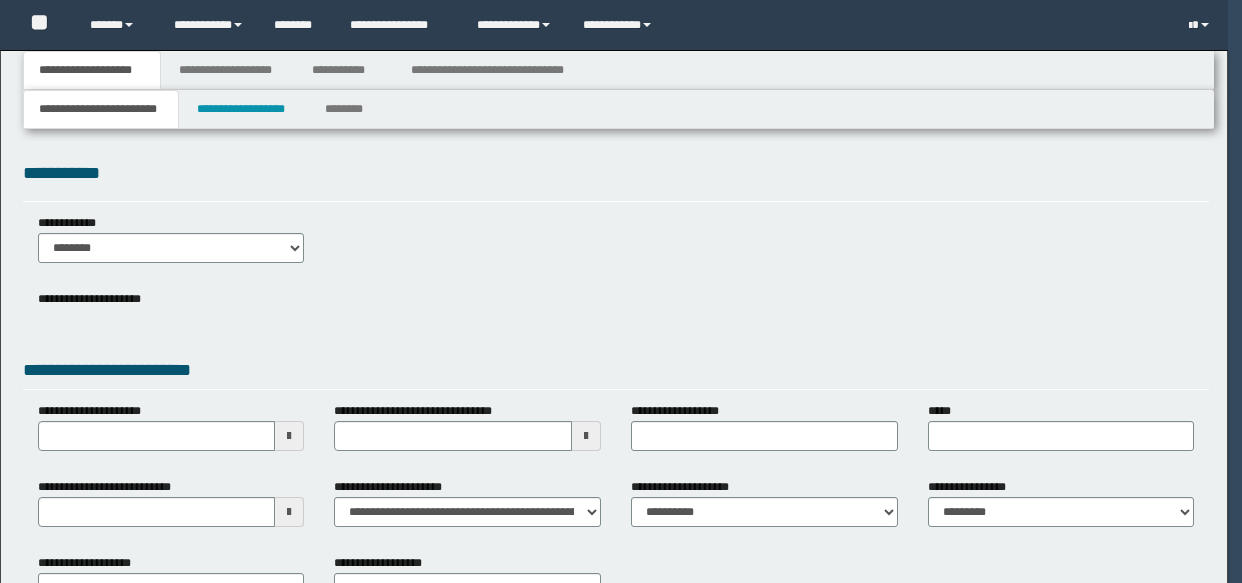 scroll, scrollTop: 0, scrollLeft: 0, axis: both 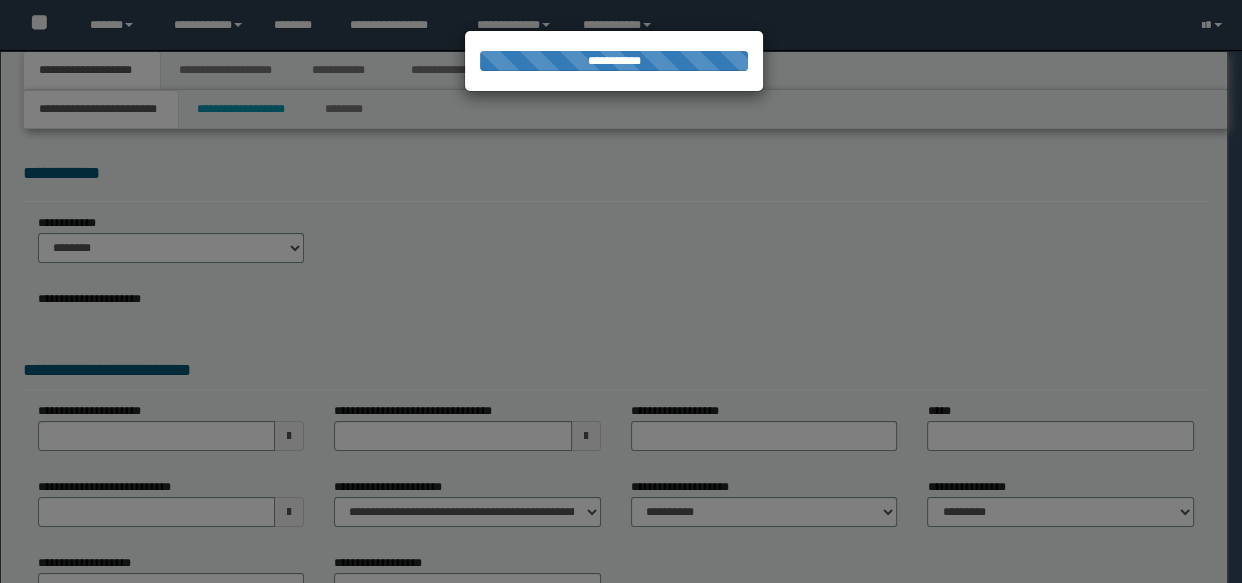 type on "**********" 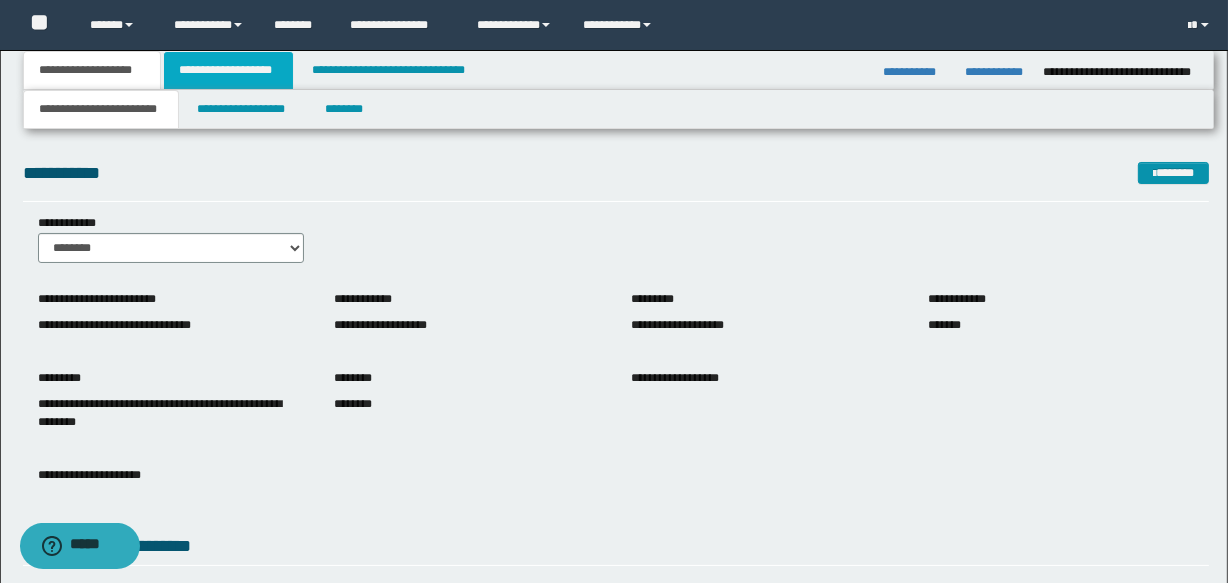 click on "**********" at bounding box center (228, 70) 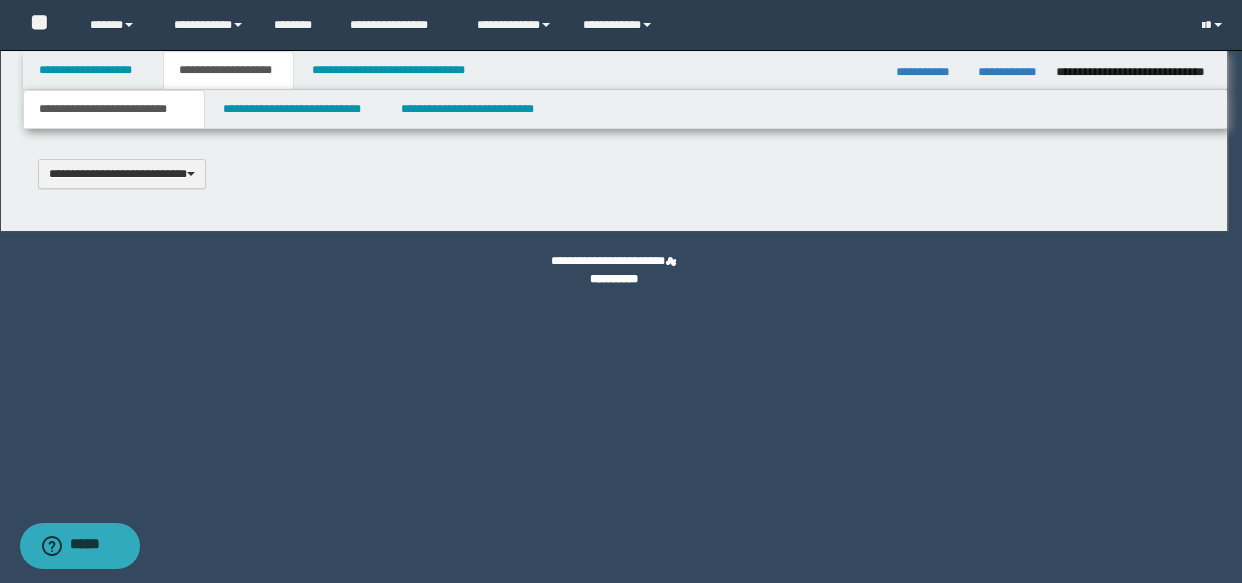 type 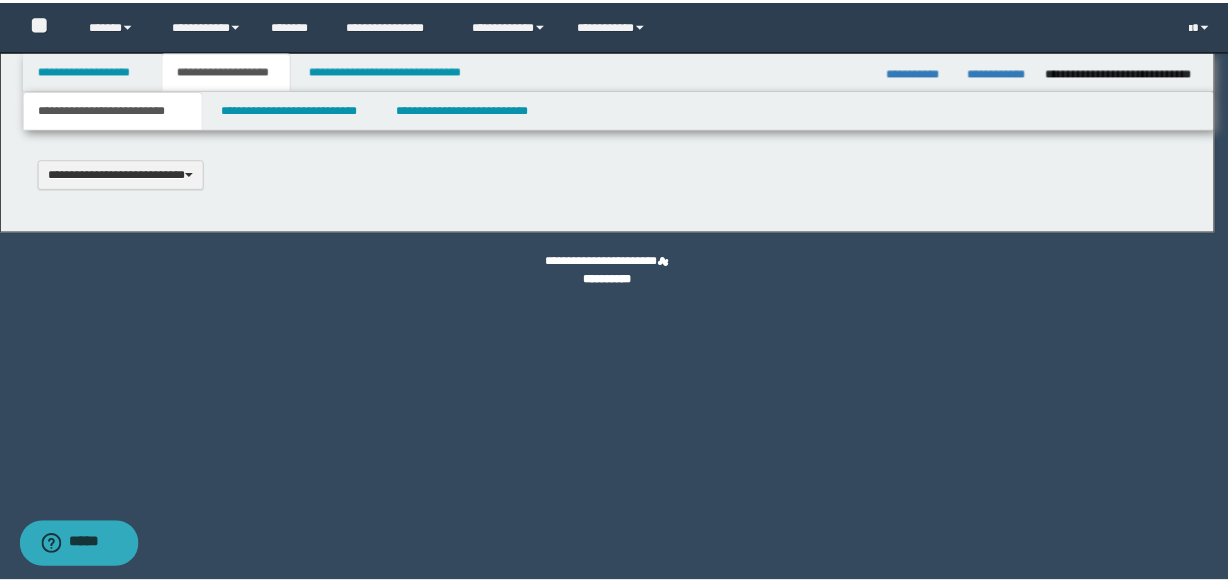 scroll, scrollTop: 0, scrollLeft: 0, axis: both 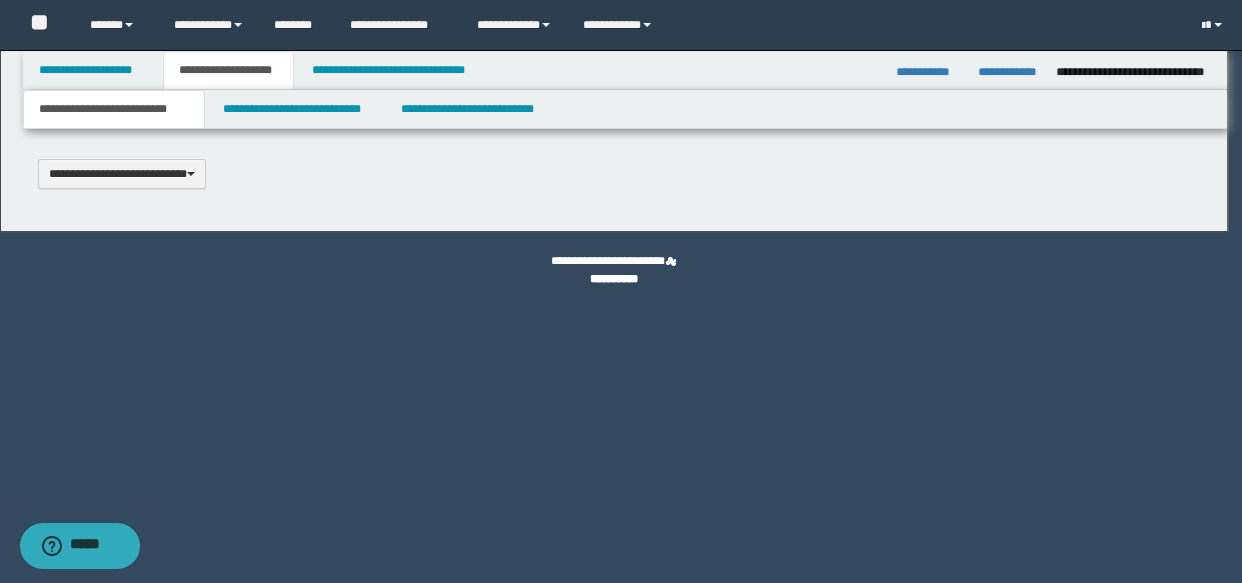 select on "*" 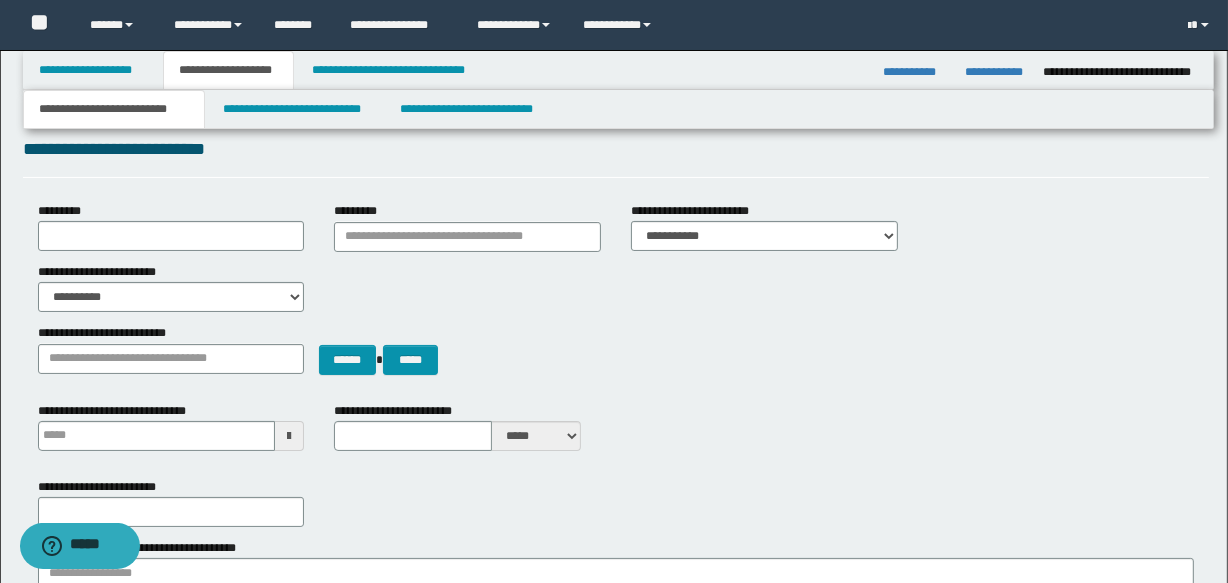 scroll, scrollTop: 0, scrollLeft: 0, axis: both 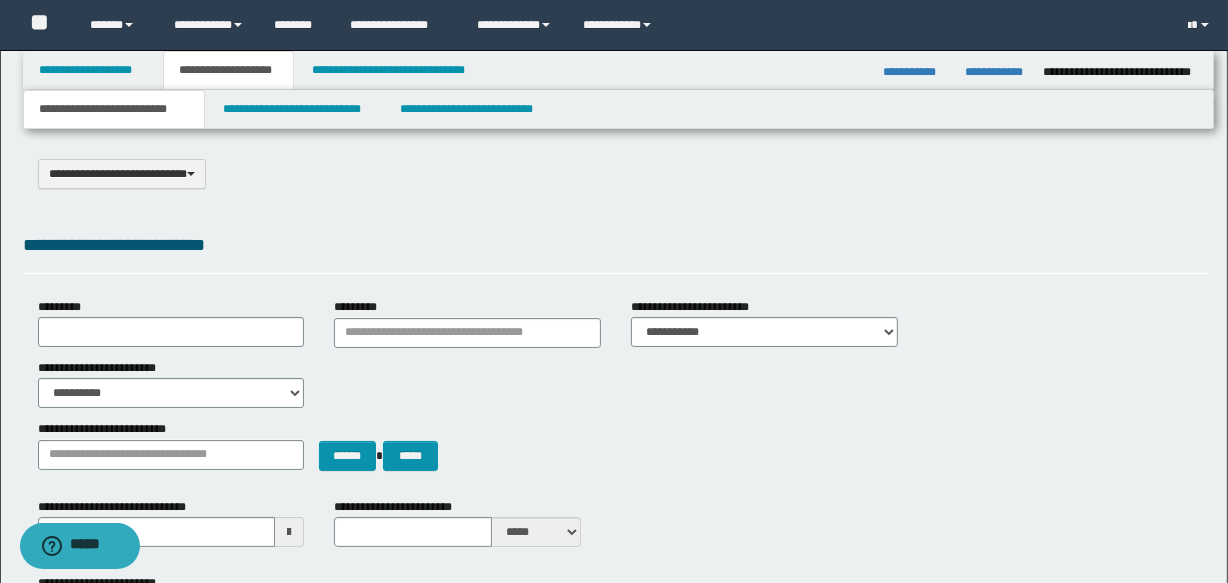 click on "**********" at bounding box center (228, 70) 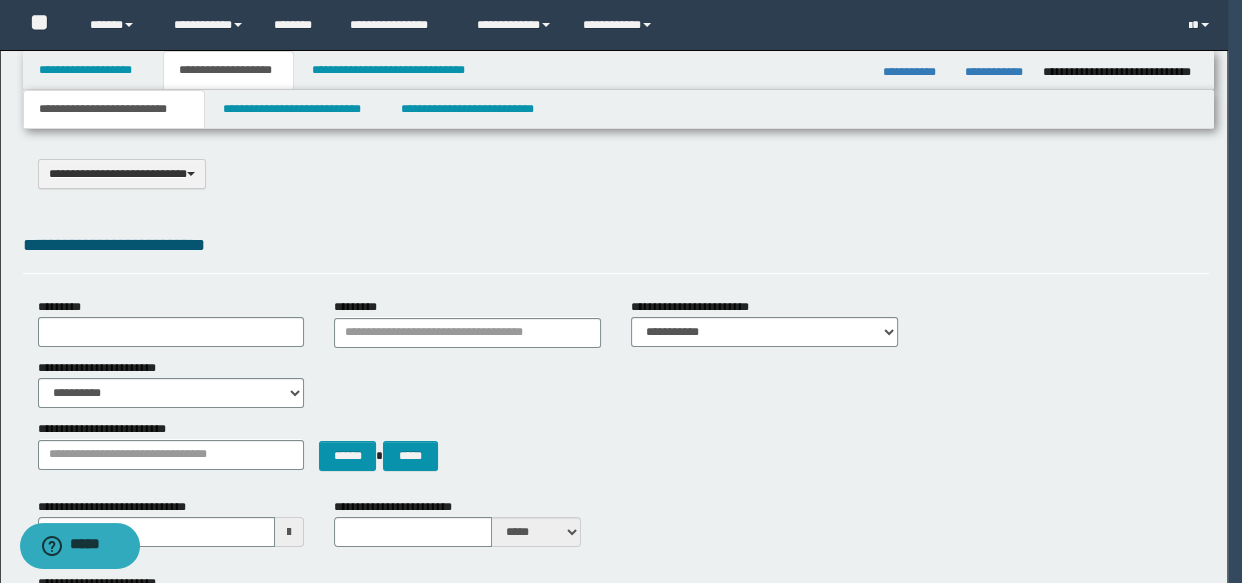 type 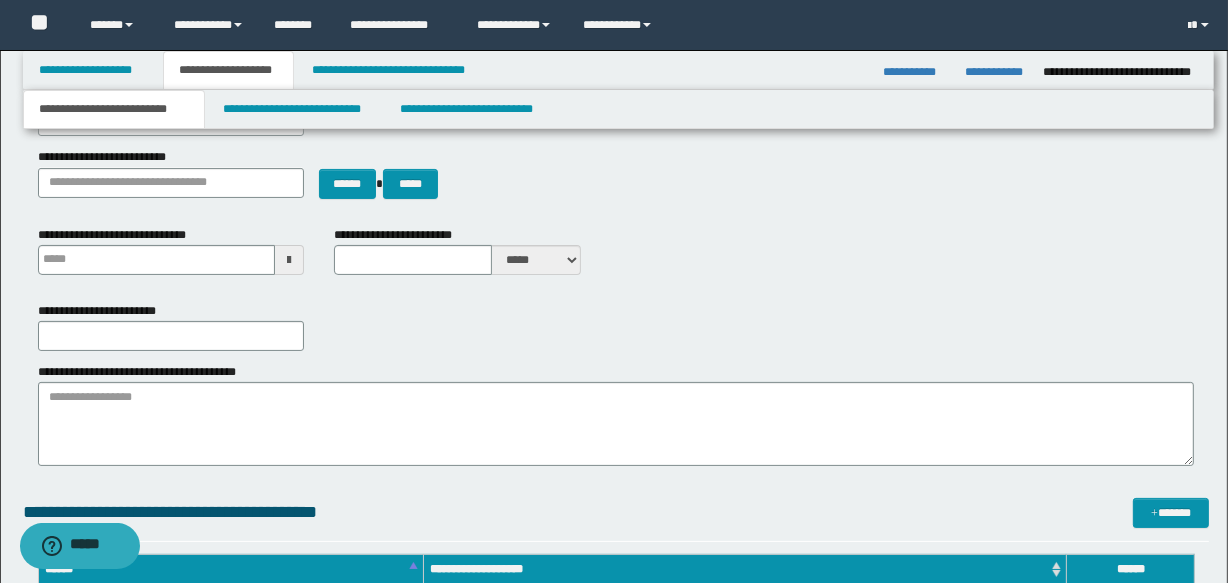 scroll, scrollTop: 0, scrollLeft: 0, axis: both 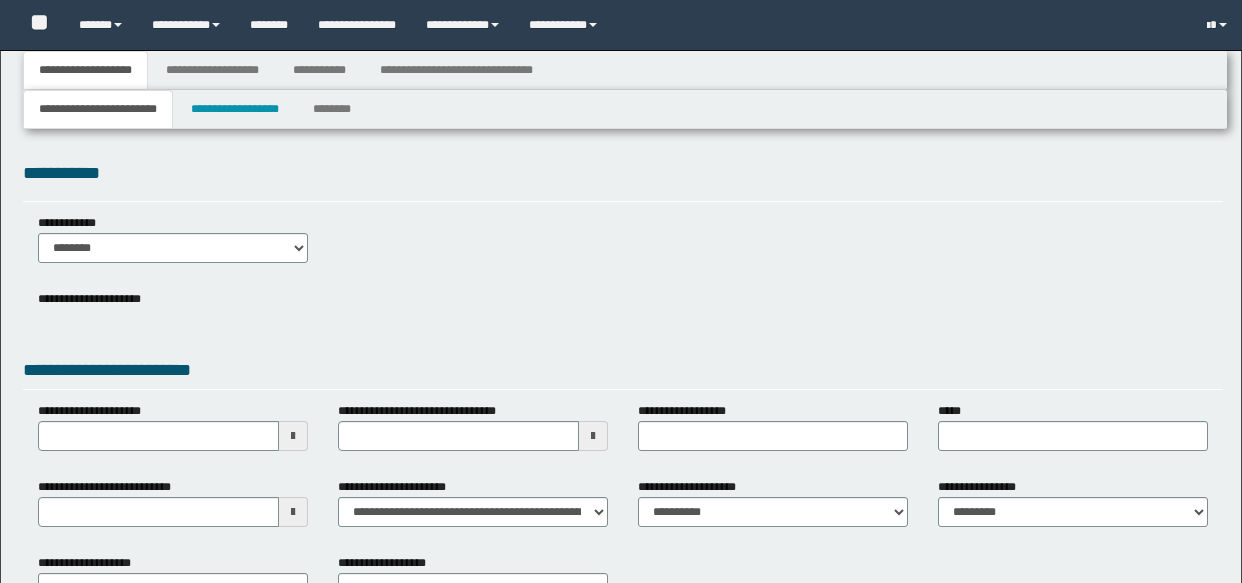 type 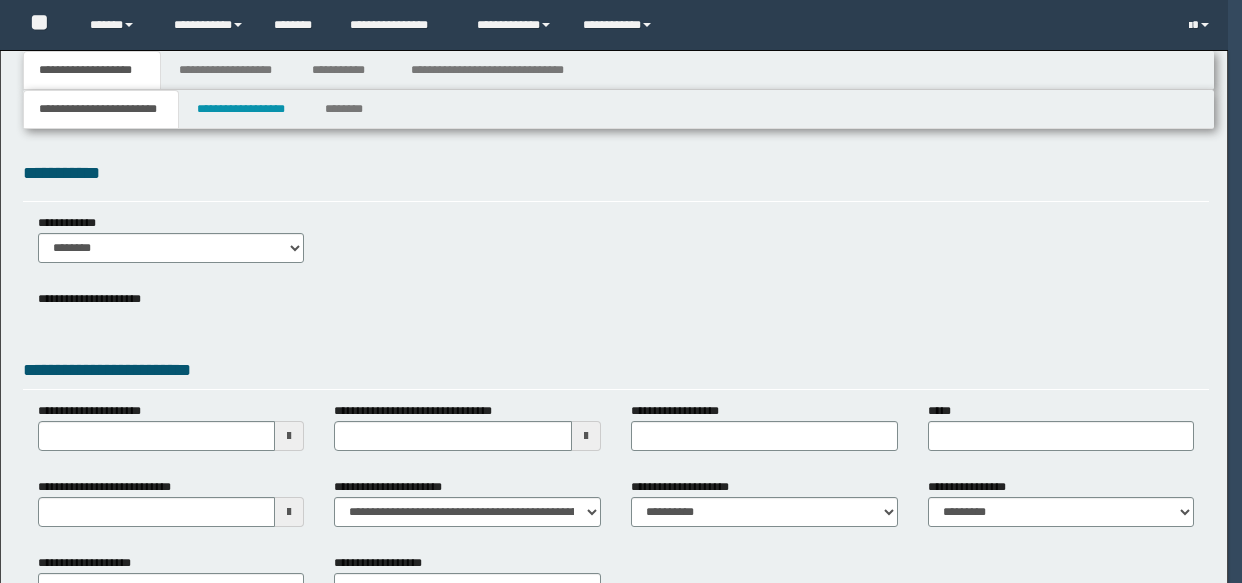 scroll, scrollTop: 0, scrollLeft: 0, axis: both 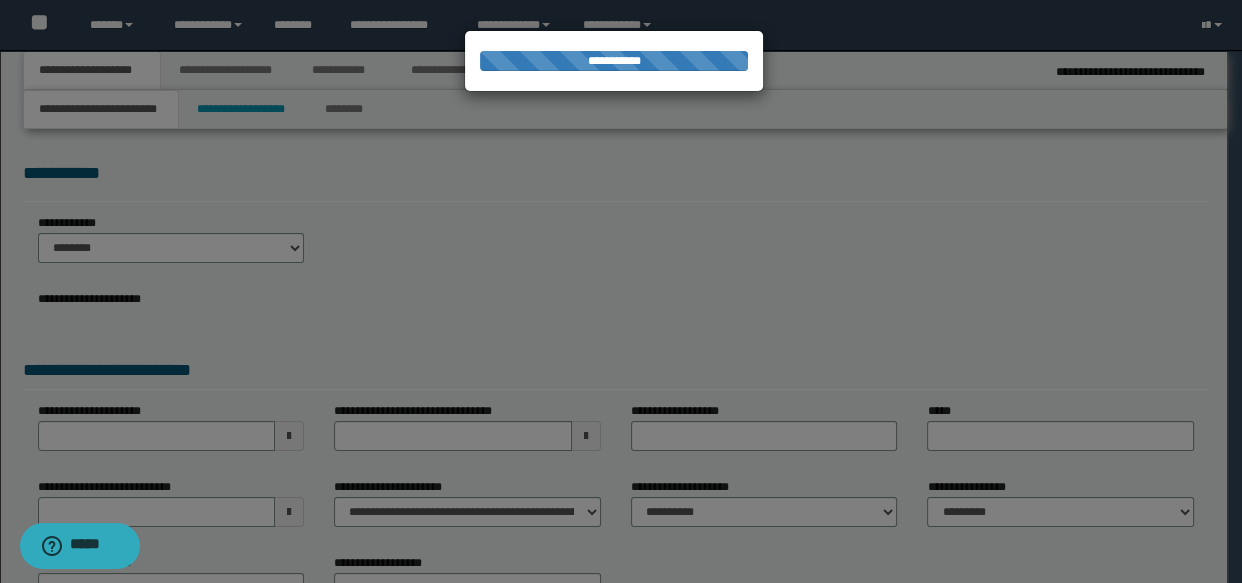 type on "**********" 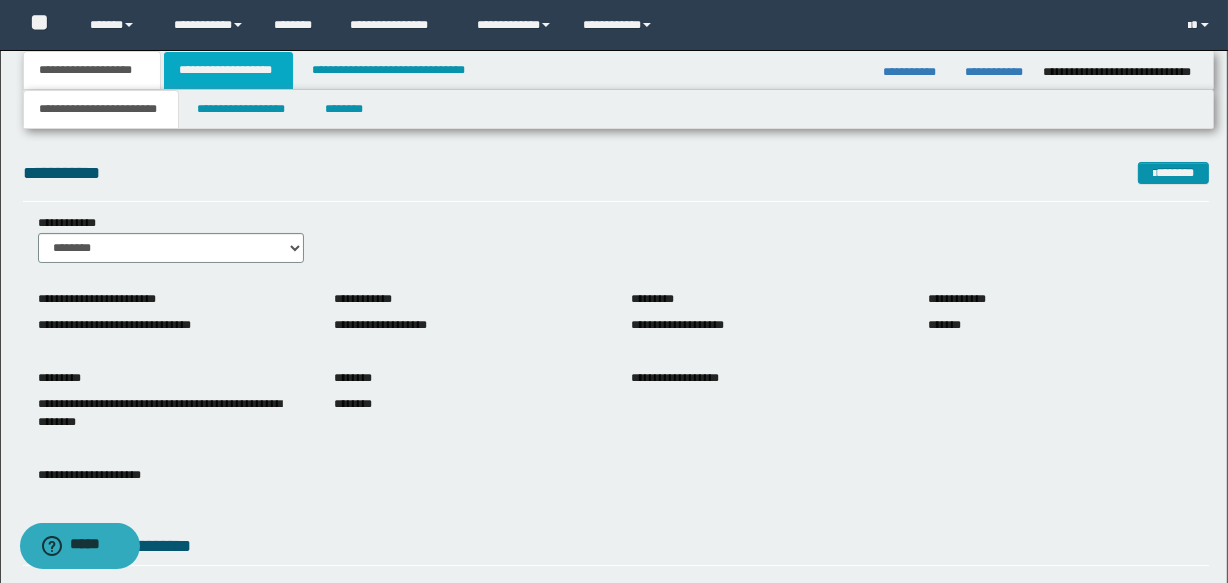 click on "**********" at bounding box center (228, 70) 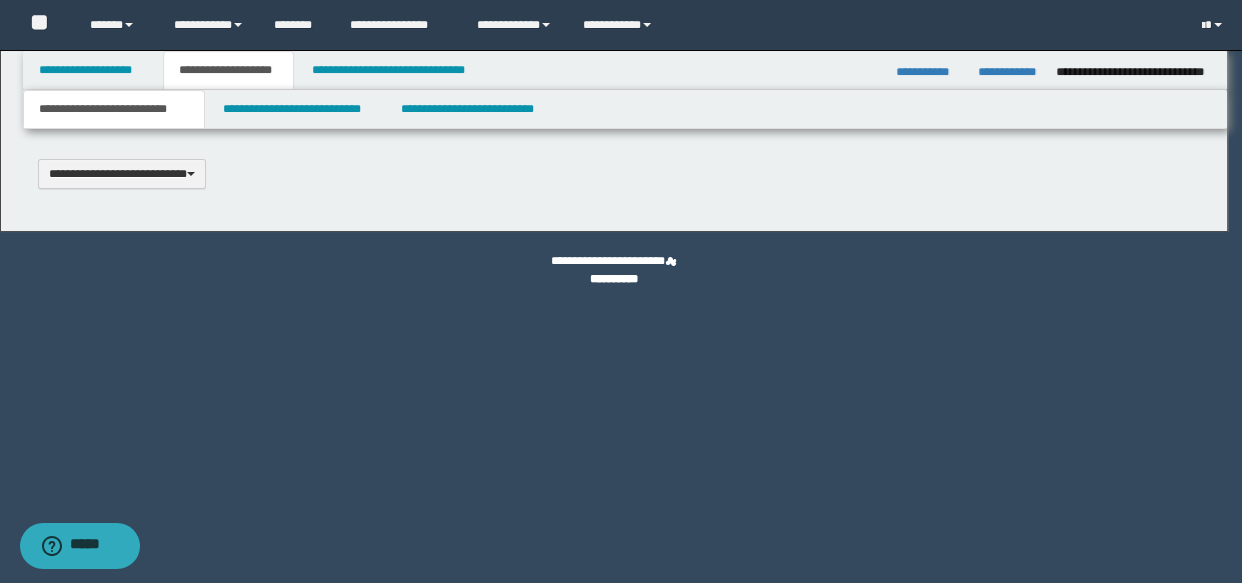 type 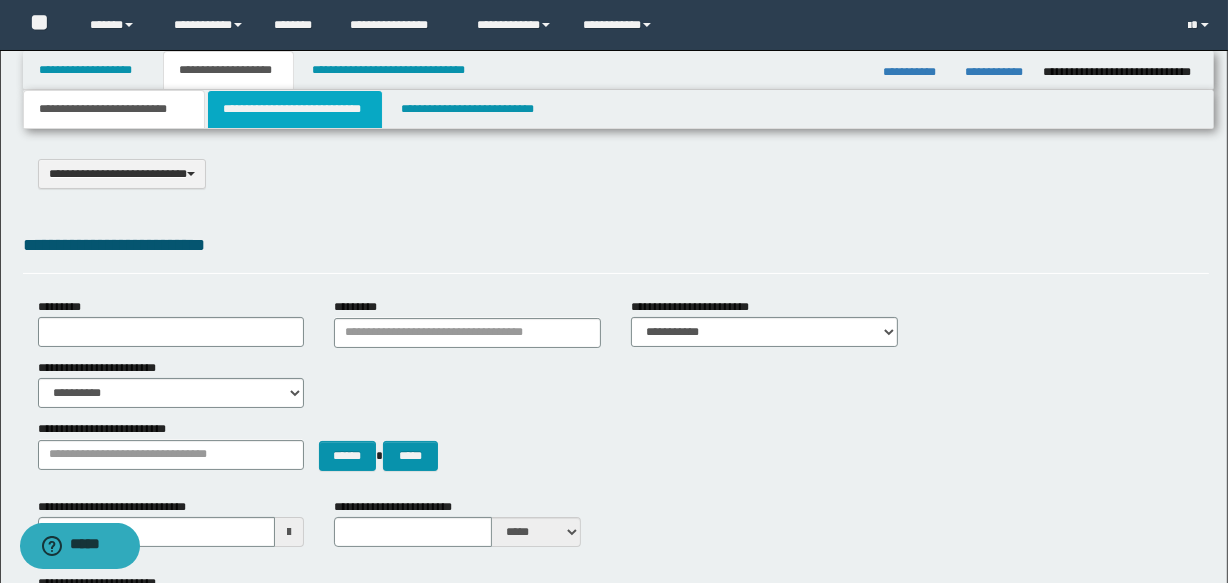 click on "**********" at bounding box center (294, 109) 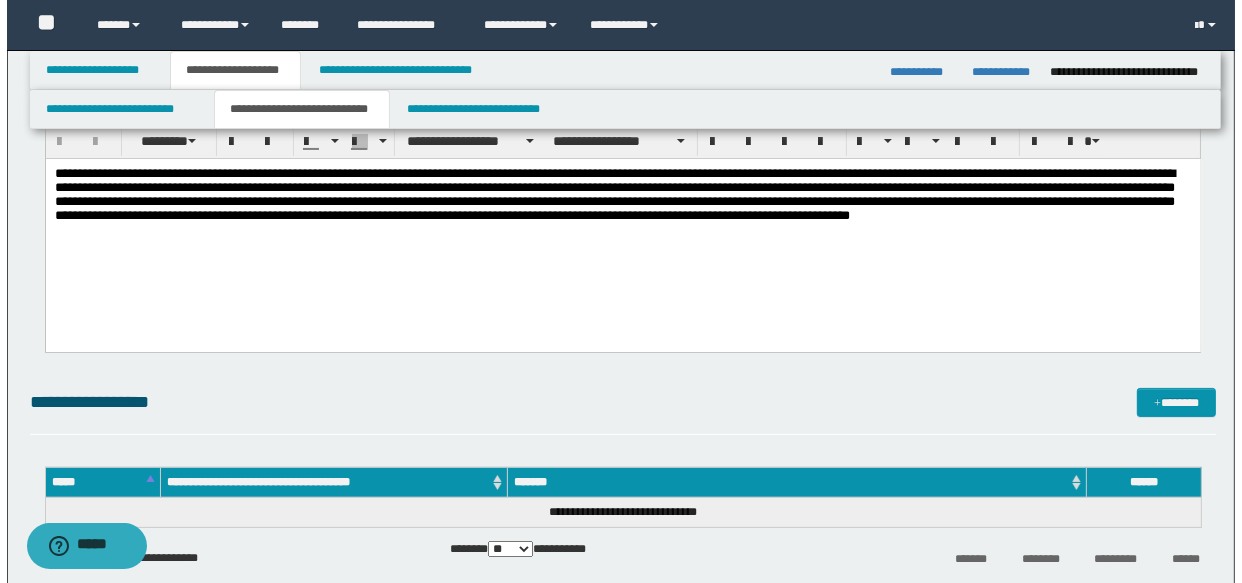 scroll, scrollTop: 0, scrollLeft: 0, axis: both 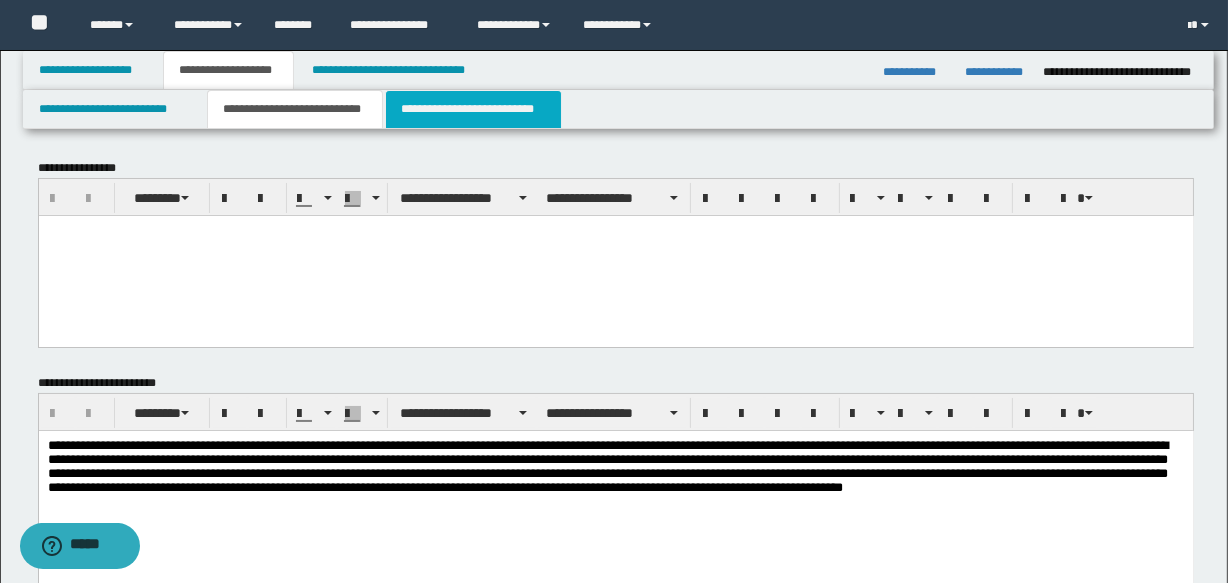 click on "**********" at bounding box center (473, 109) 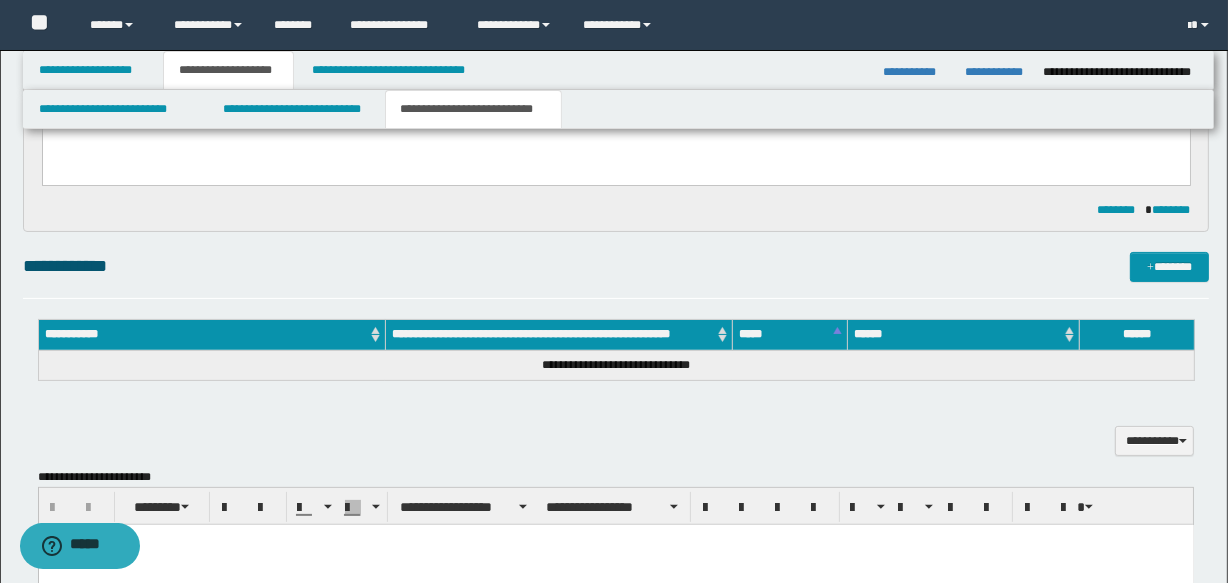 scroll, scrollTop: 0, scrollLeft: 0, axis: both 